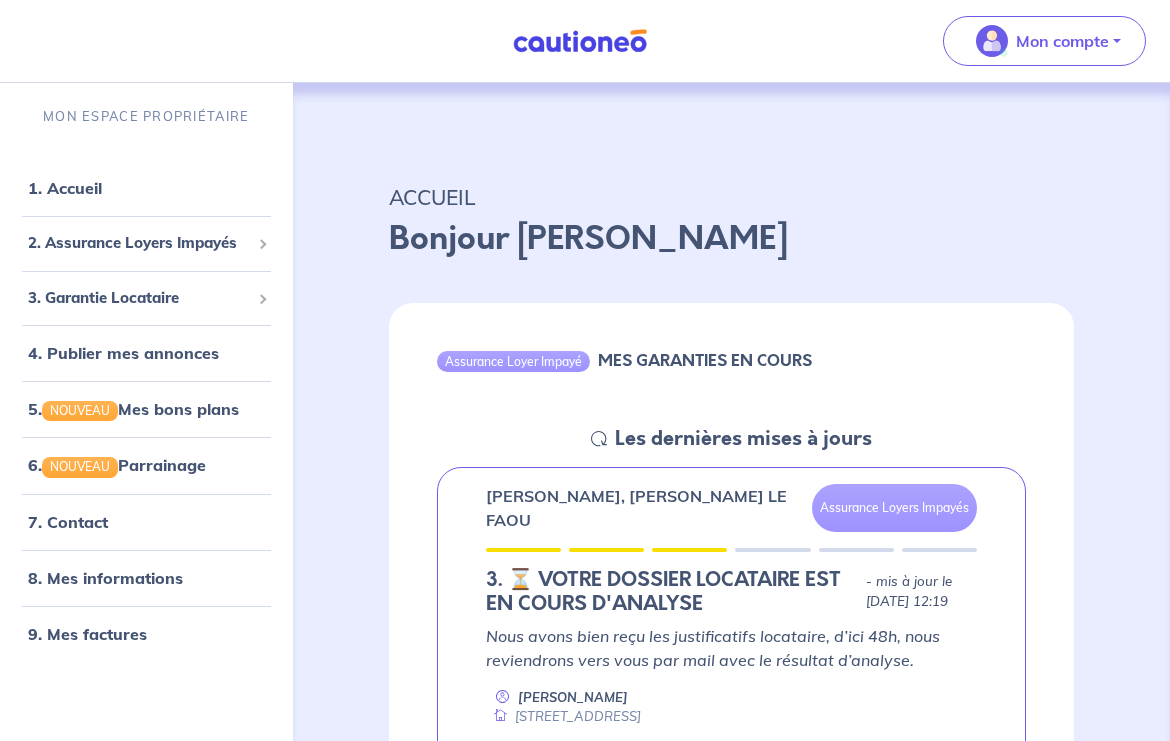 scroll, scrollTop: 147, scrollLeft: 0, axis: vertical 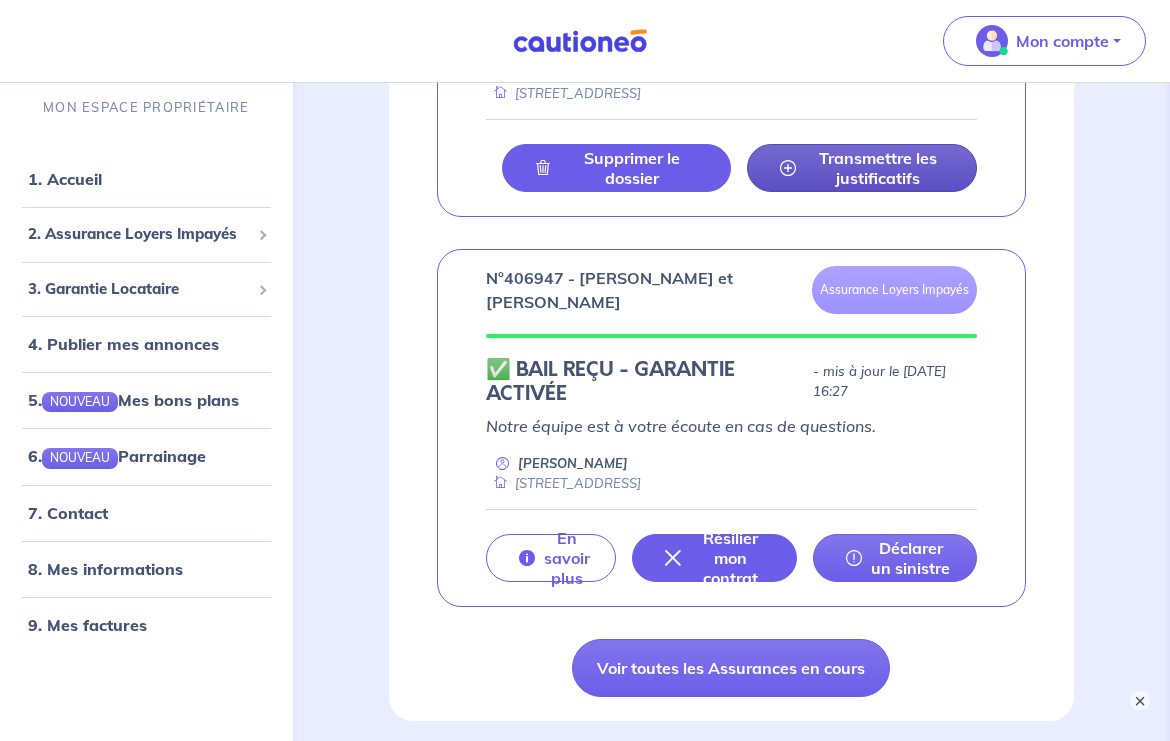 click on "Transmettre les justificatifs" at bounding box center [878, 168] 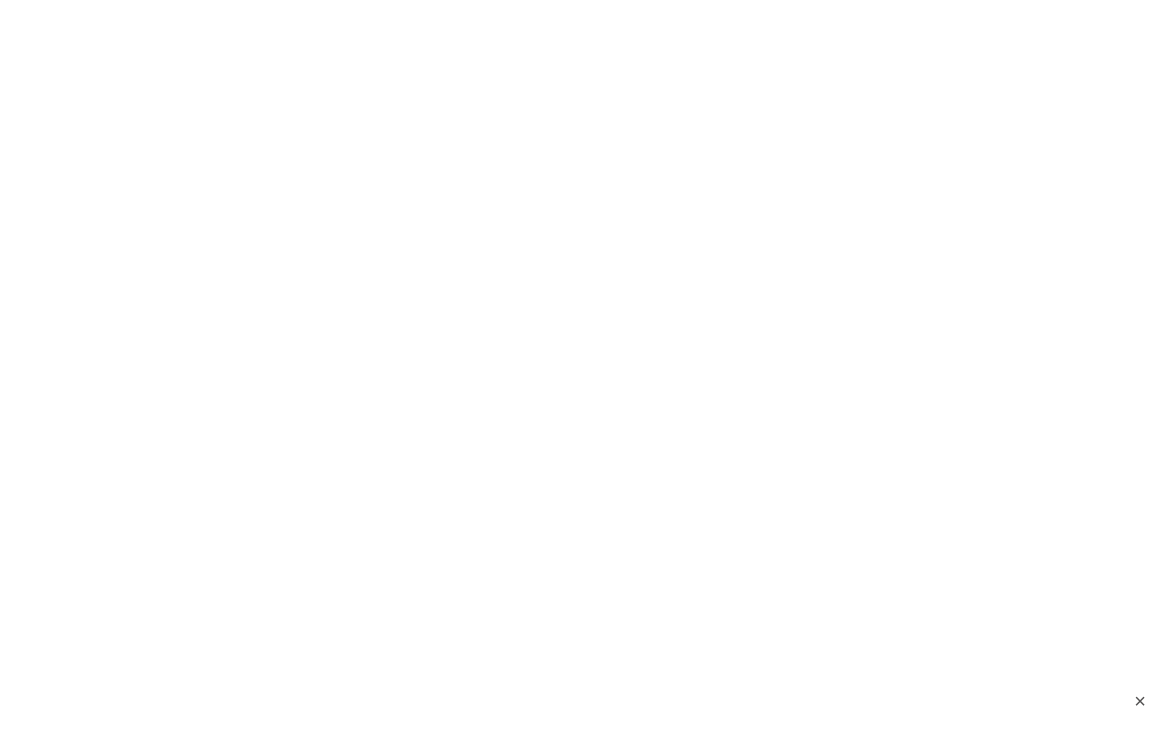 scroll, scrollTop: 0, scrollLeft: 0, axis: both 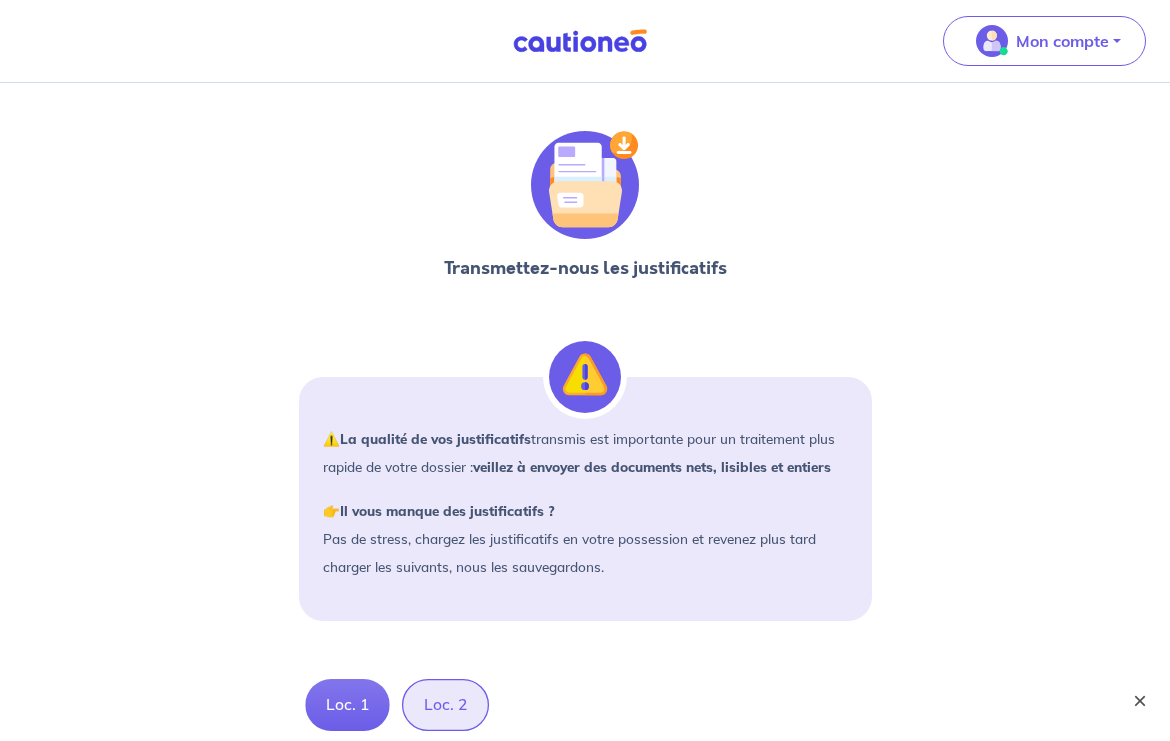 click on "×" at bounding box center (1140, 701) 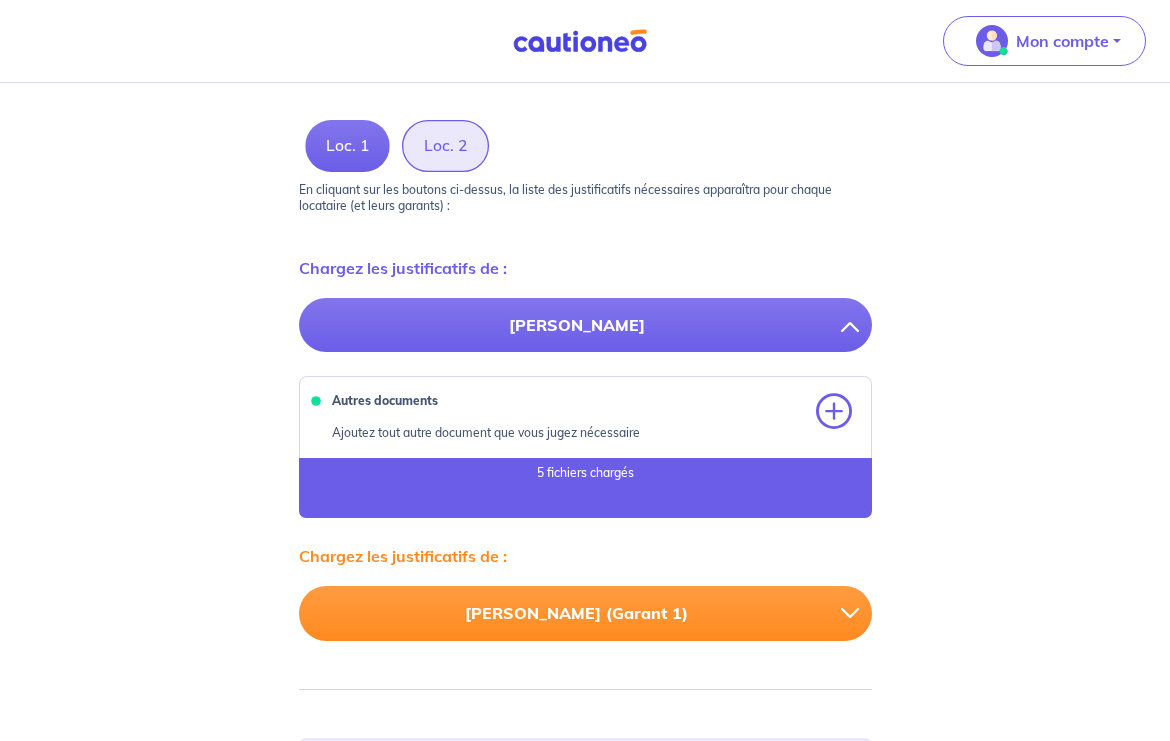 scroll, scrollTop: 566, scrollLeft: 0, axis: vertical 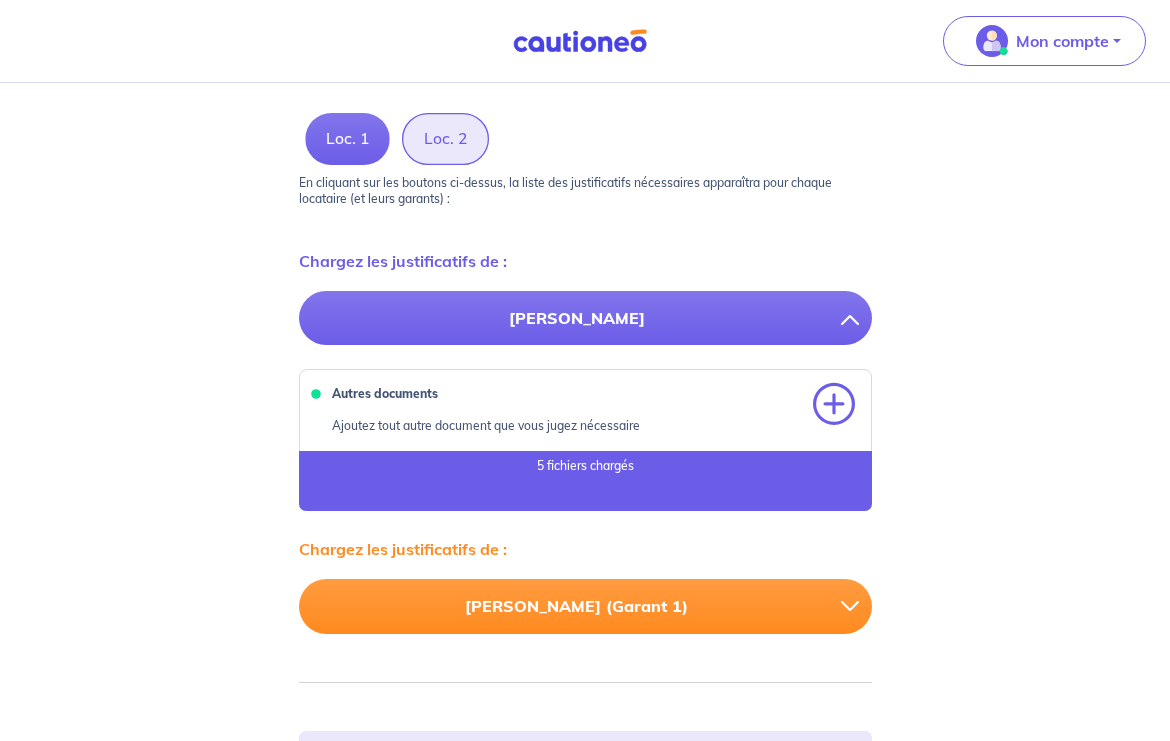 click at bounding box center (834, 405) 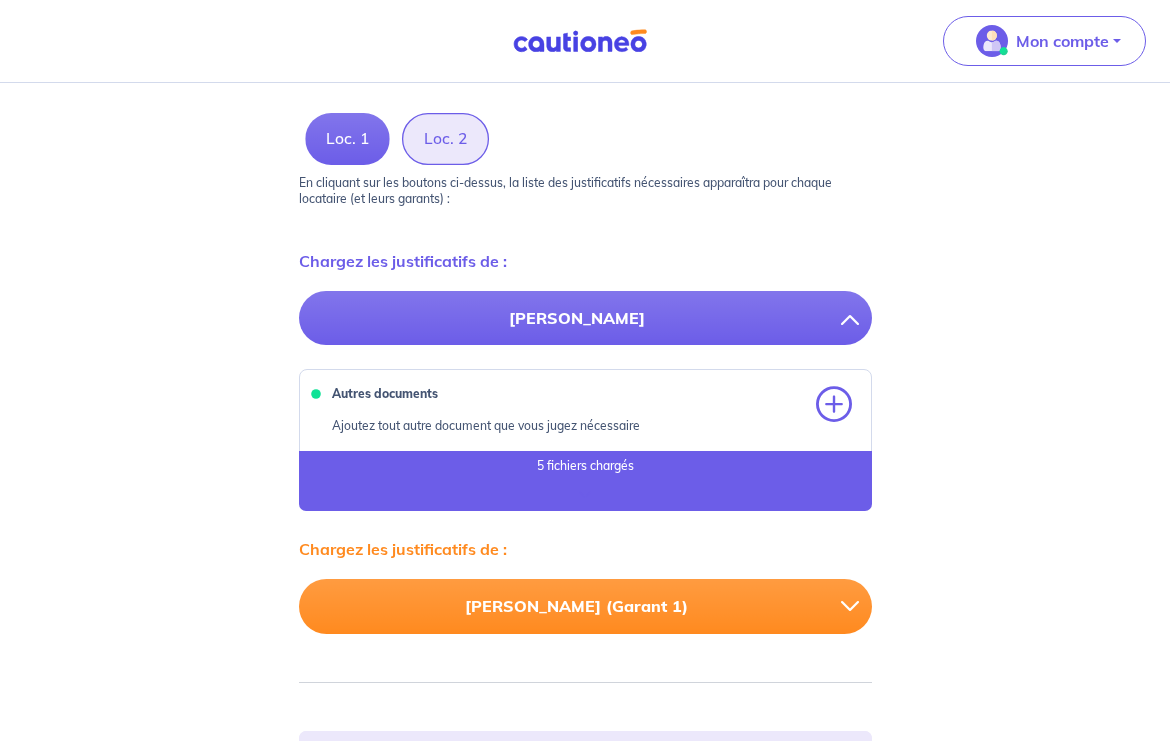 click at bounding box center (857, 606) 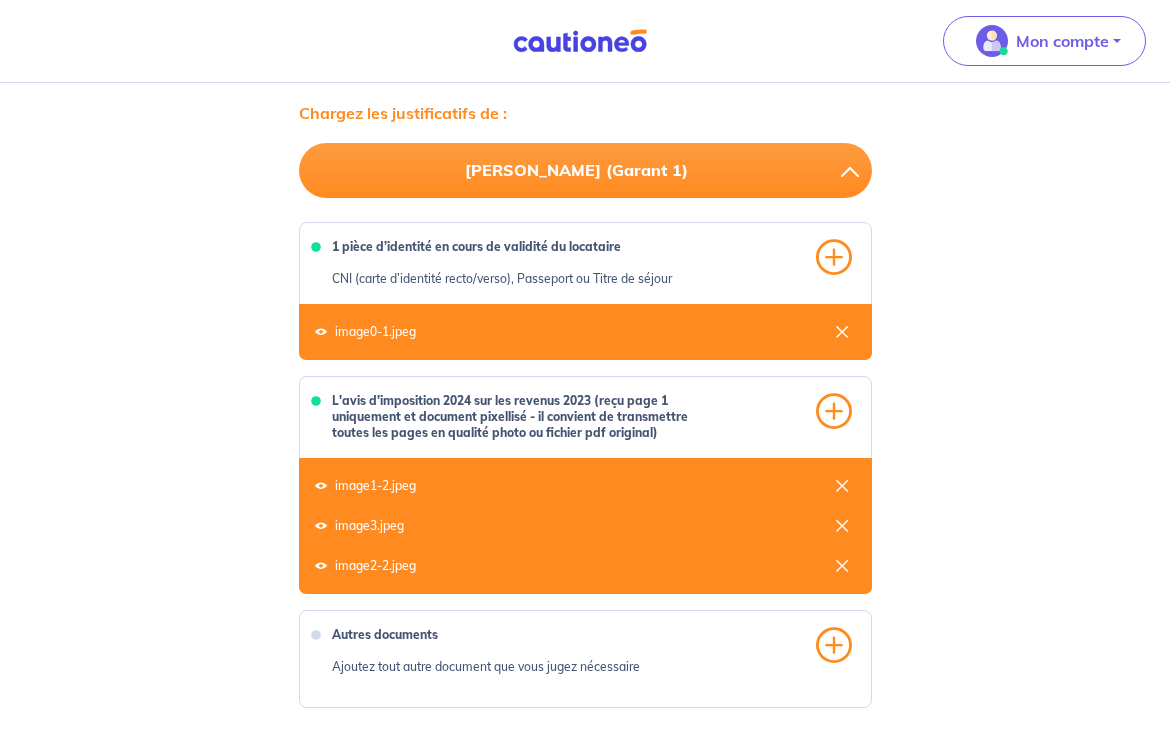 scroll, scrollTop: 839, scrollLeft: 0, axis: vertical 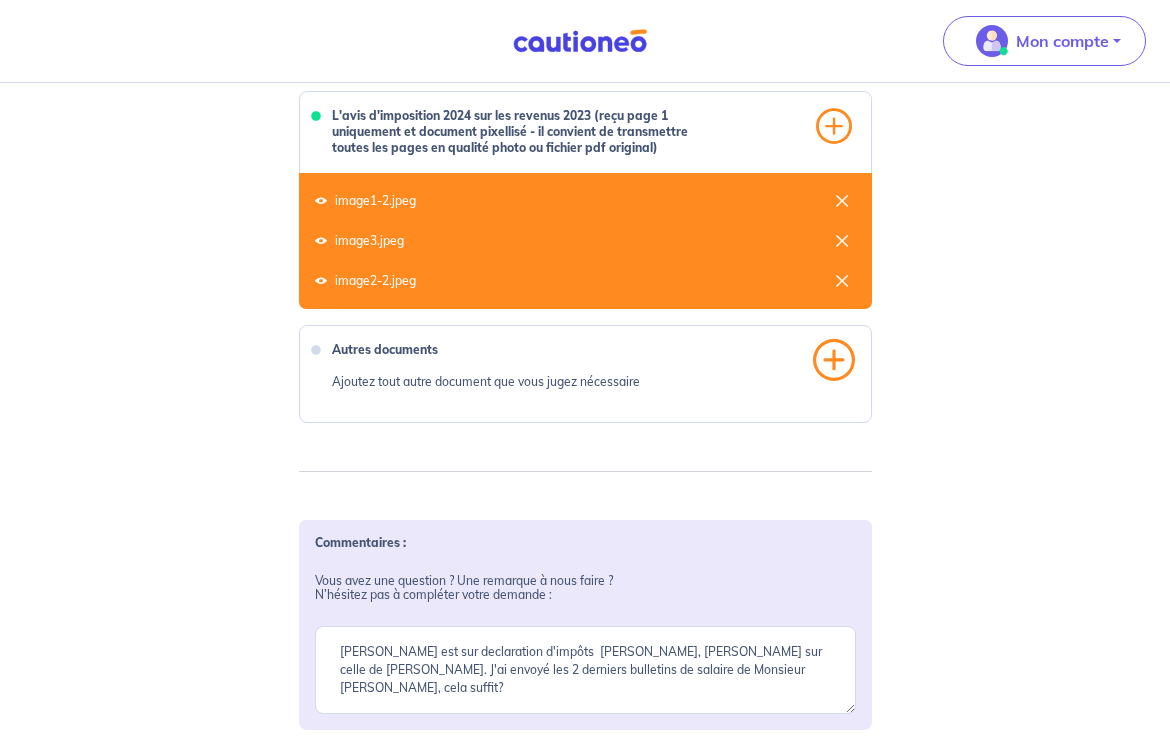 click at bounding box center [834, 360] 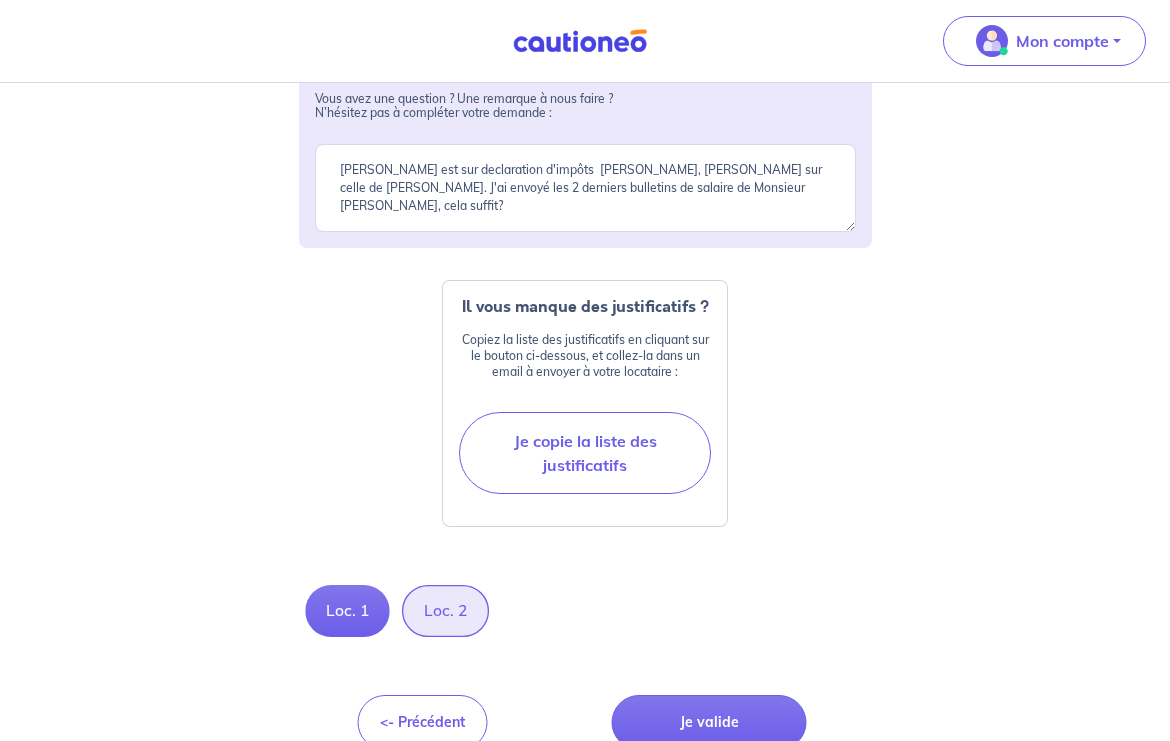 scroll, scrollTop: 1590, scrollLeft: 0, axis: vertical 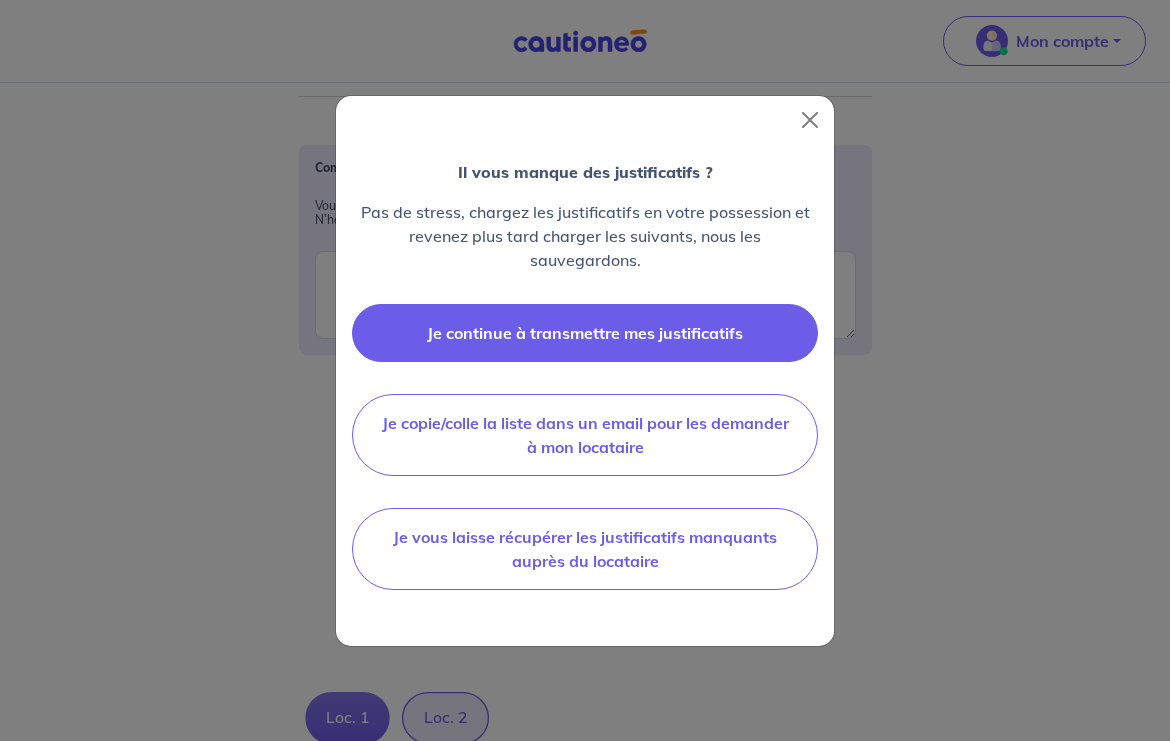 click on "Je continue à transmettre mes justificatifs" at bounding box center [585, 333] 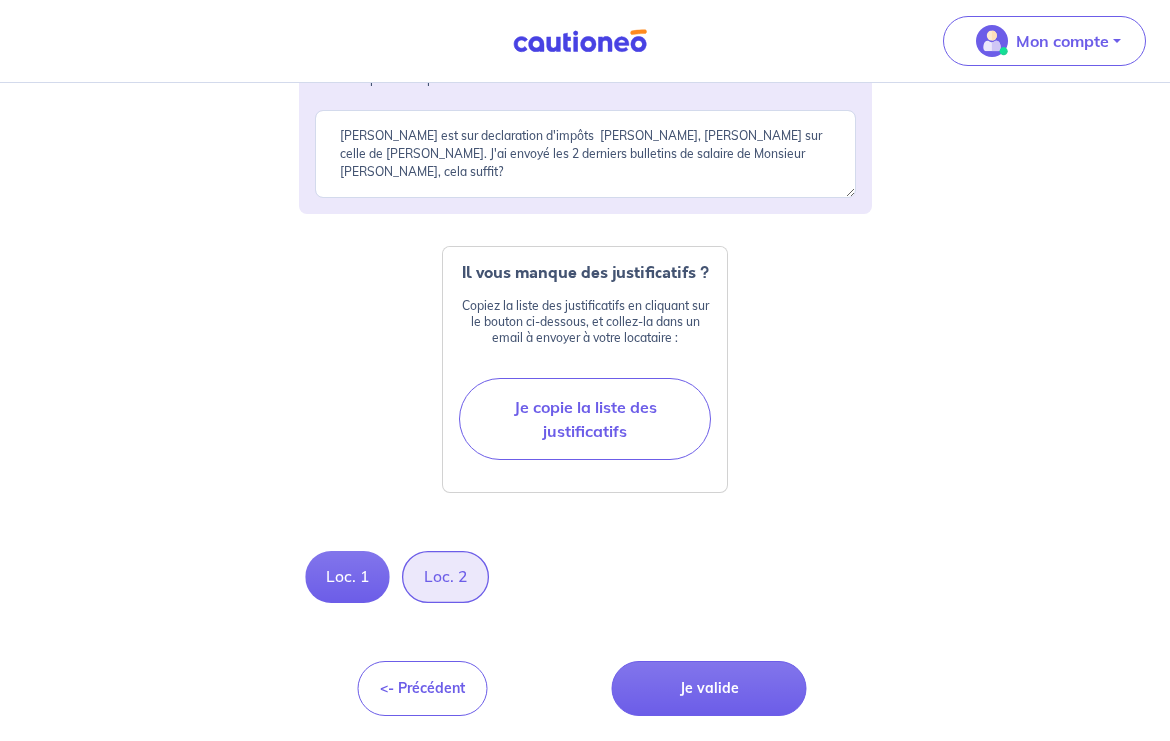 scroll, scrollTop: 1730, scrollLeft: 0, axis: vertical 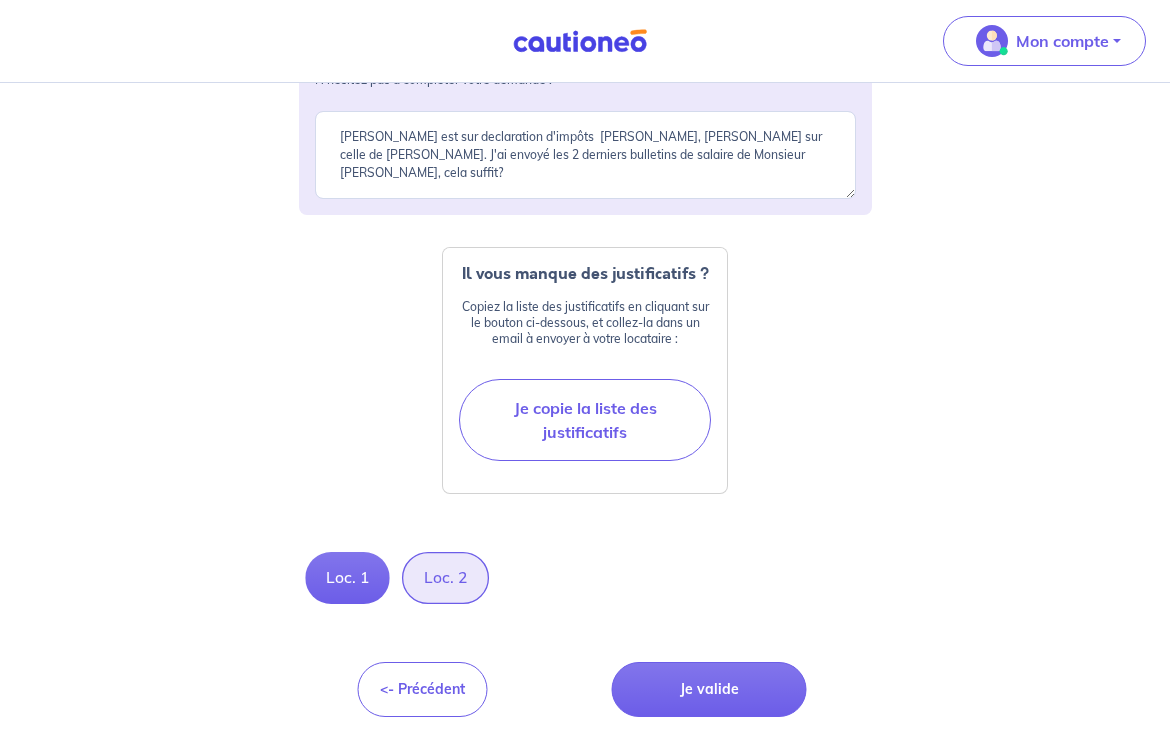 click on "Loc. 2" at bounding box center (444, 578) 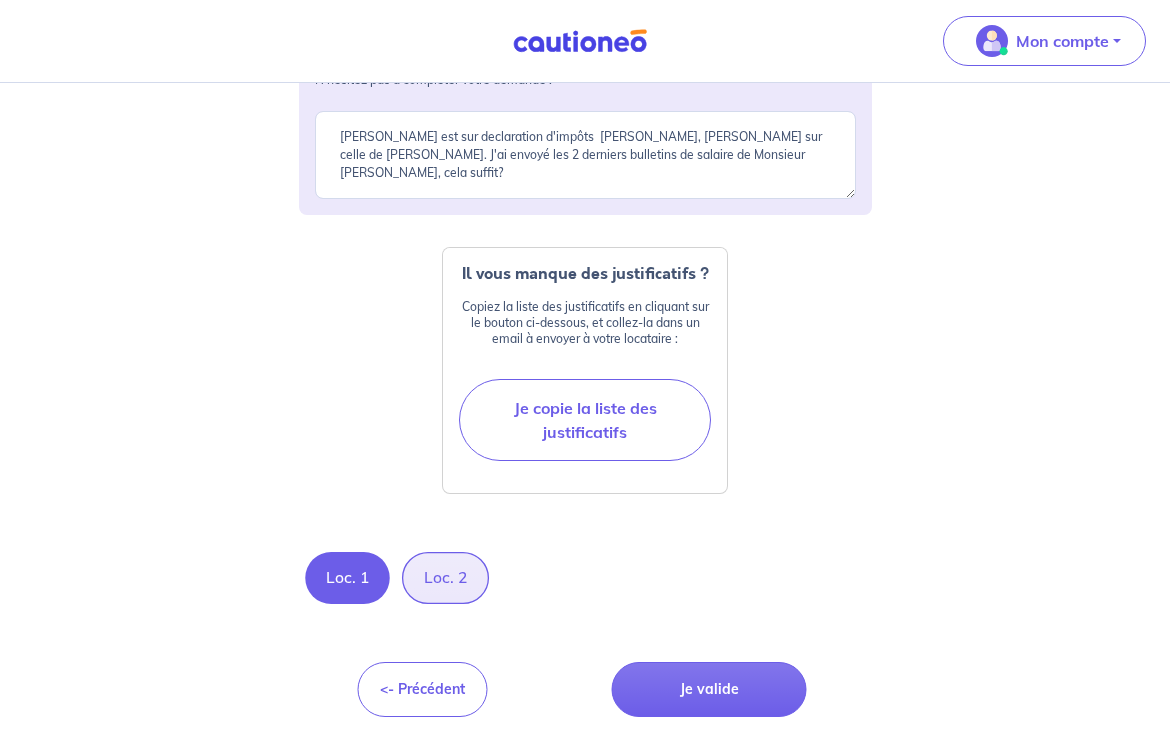 click on "Loc. 2" at bounding box center (444, 578) 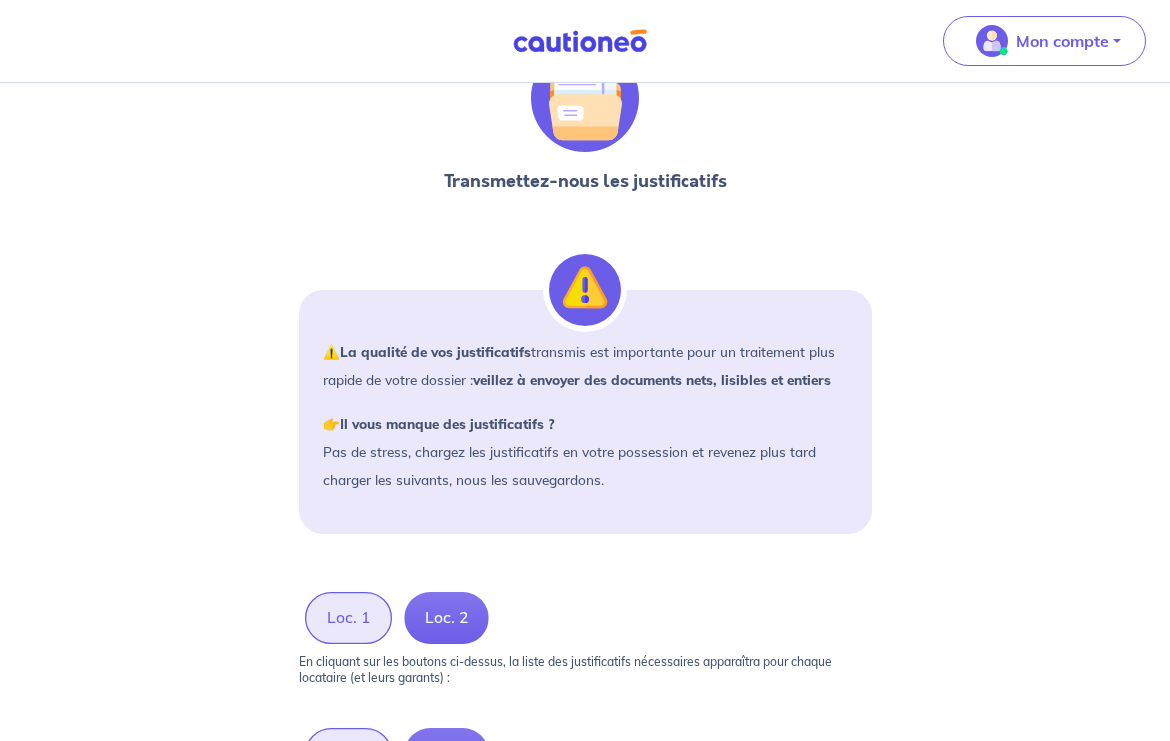 scroll, scrollTop: 97, scrollLeft: 0, axis: vertical 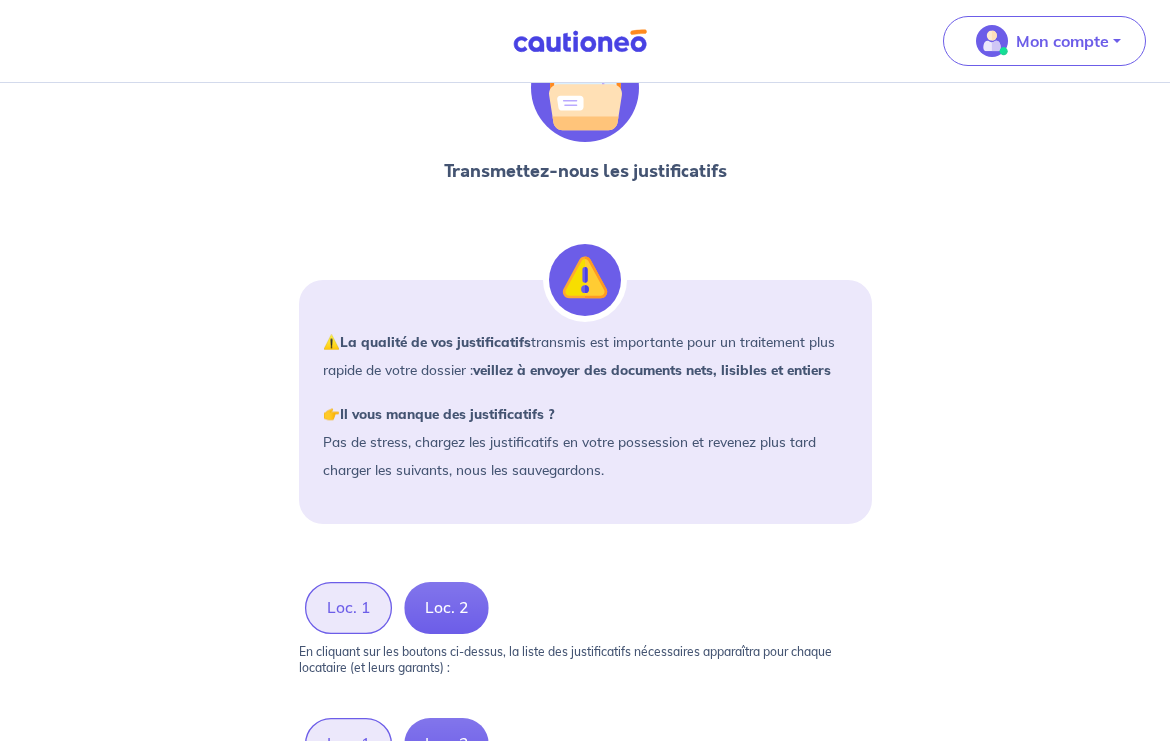 click on "Loc. 2" at bounding box center (446, 608) 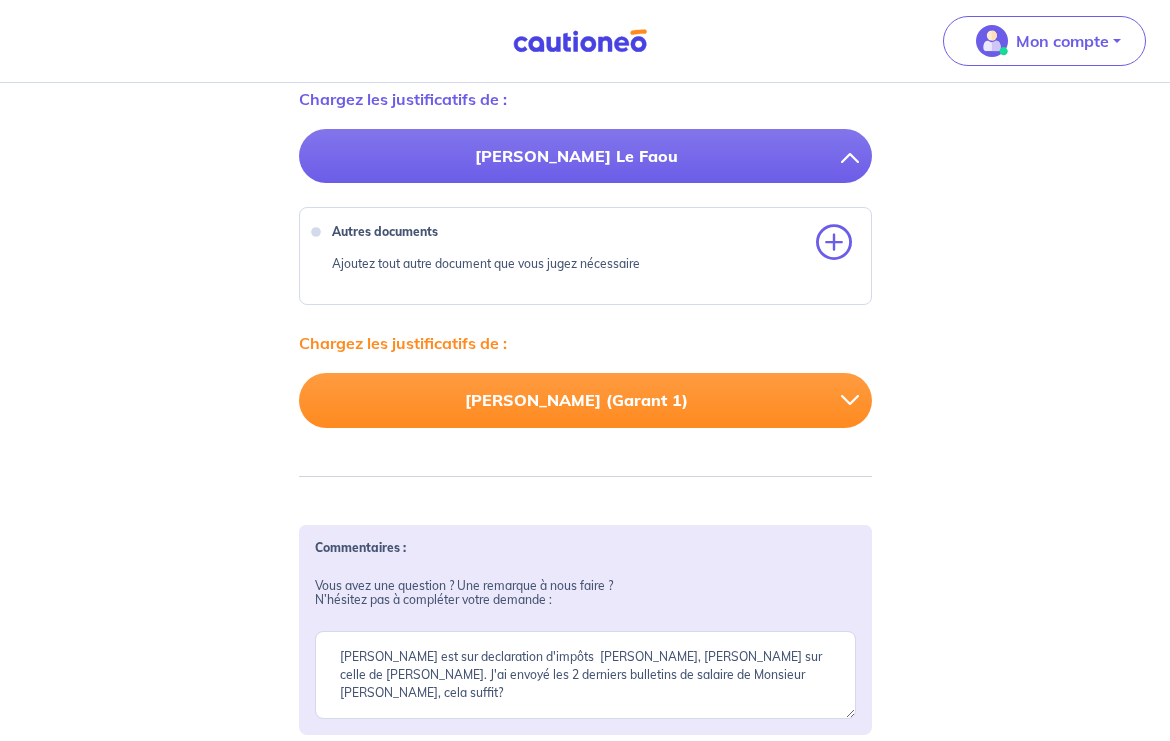scroll, scrollTop: 733, scrollLeft: 0, axis: vertical 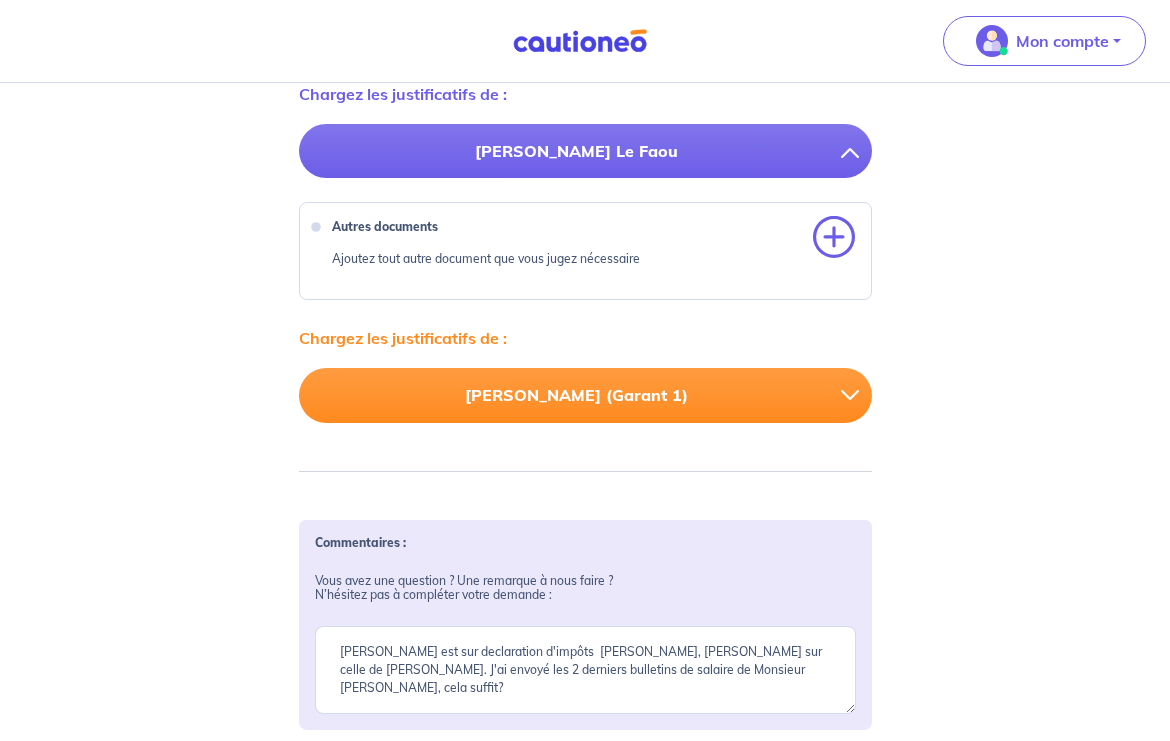 click at bounding box center (834, 238) 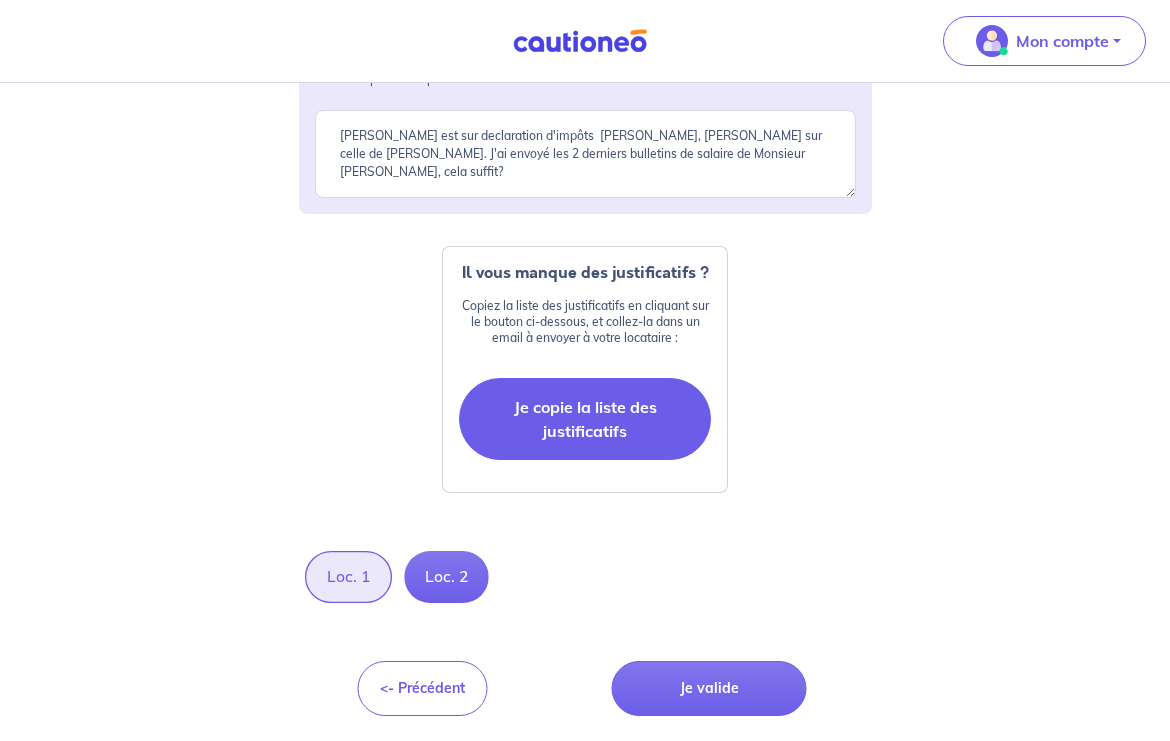 scroll, scrollTop: 1288, scrollLeft: 0, axis: vertical 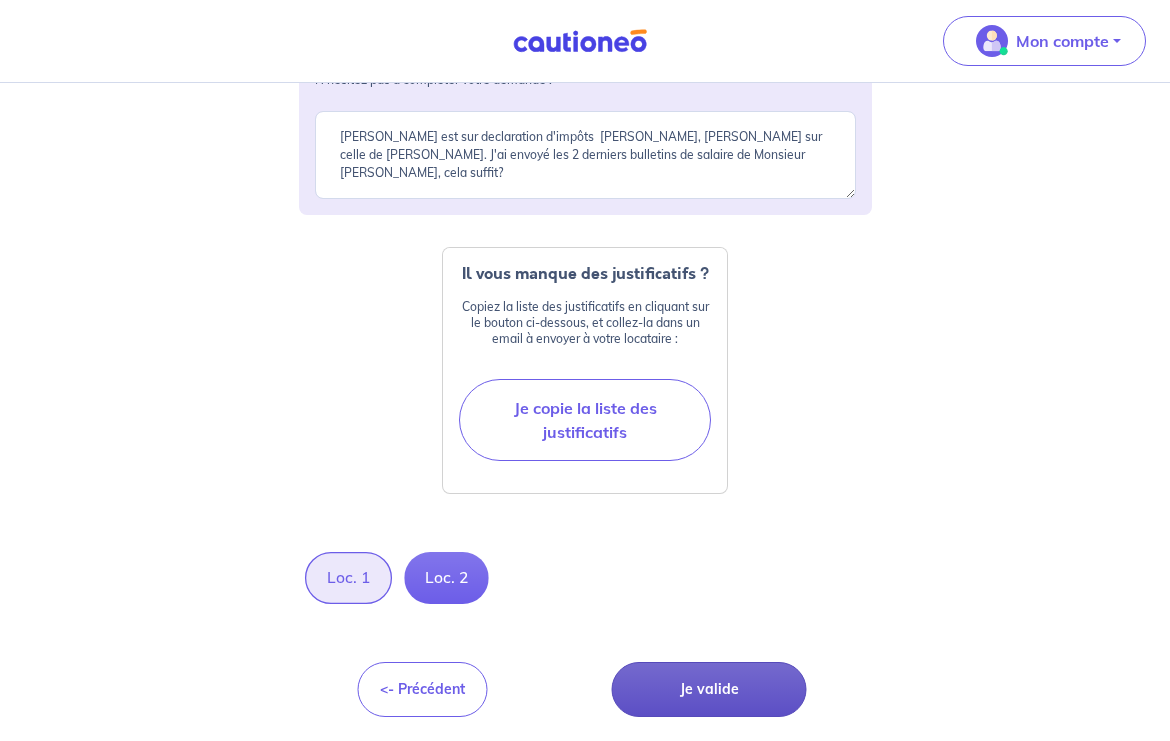 click on "Je valide" at bounding box center (709, 689) 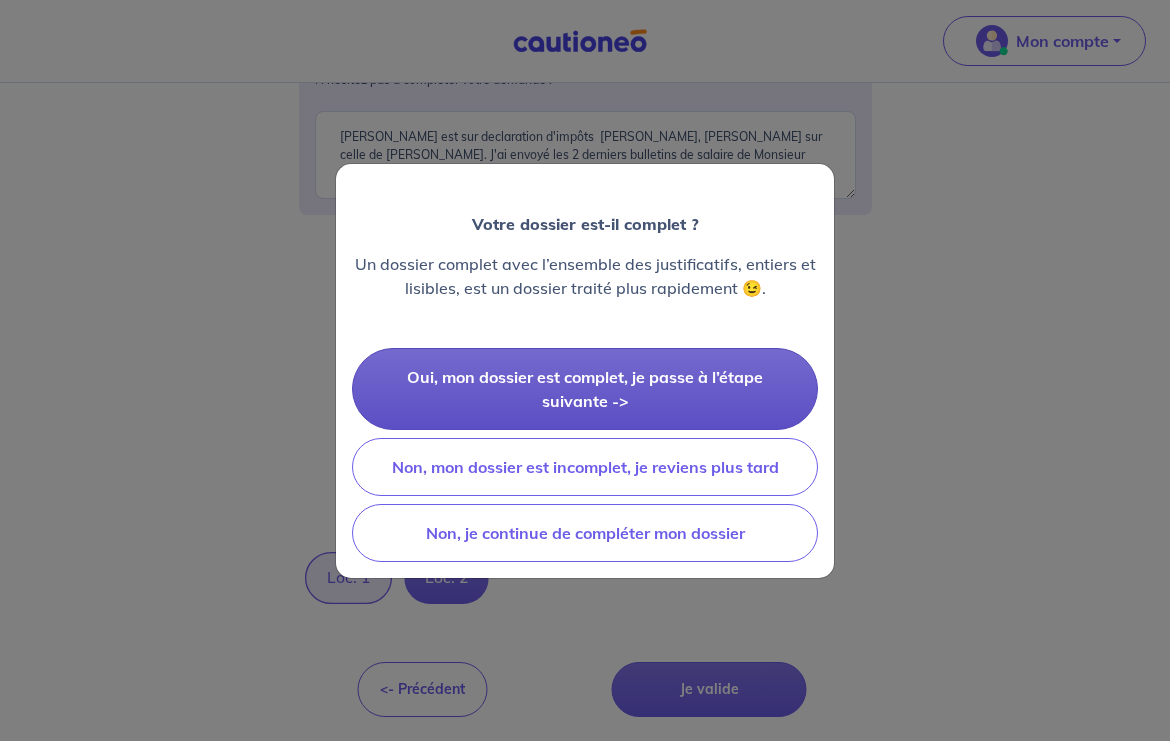click on "Oui, mon dossier est complet, je passe à l’étape suivante ->" at bounding box center [585, 389] 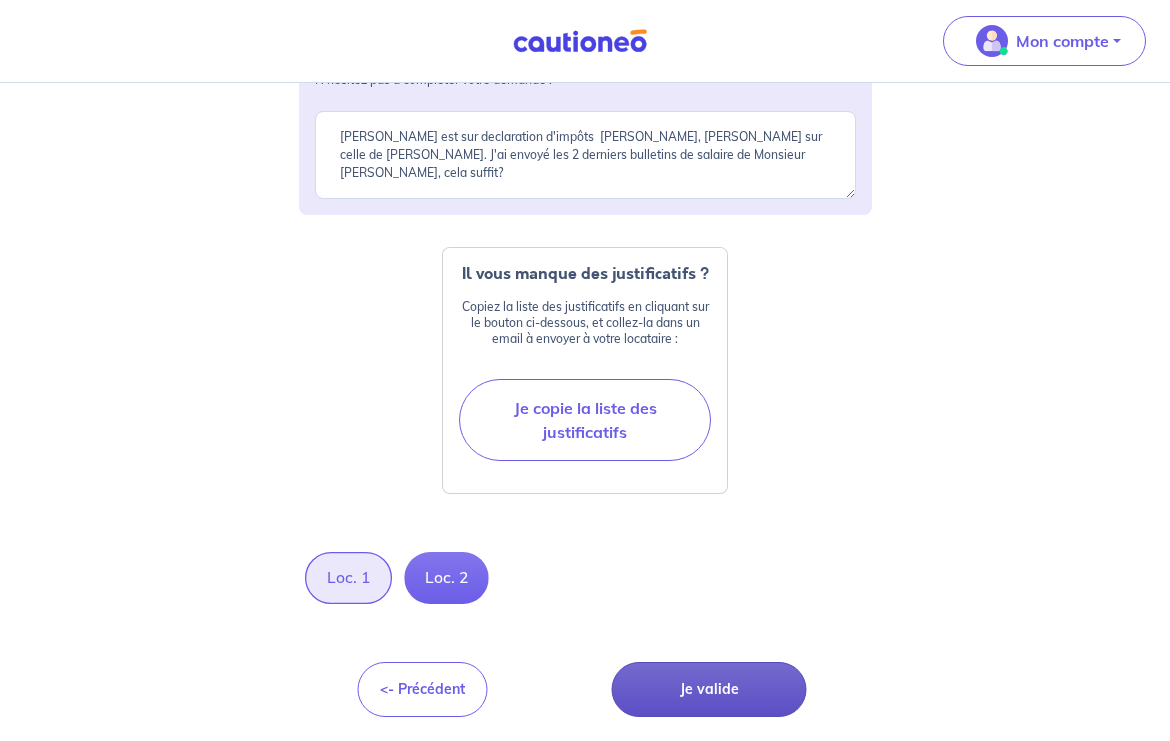 click on "Je valide" at bounding box center [709, 689] 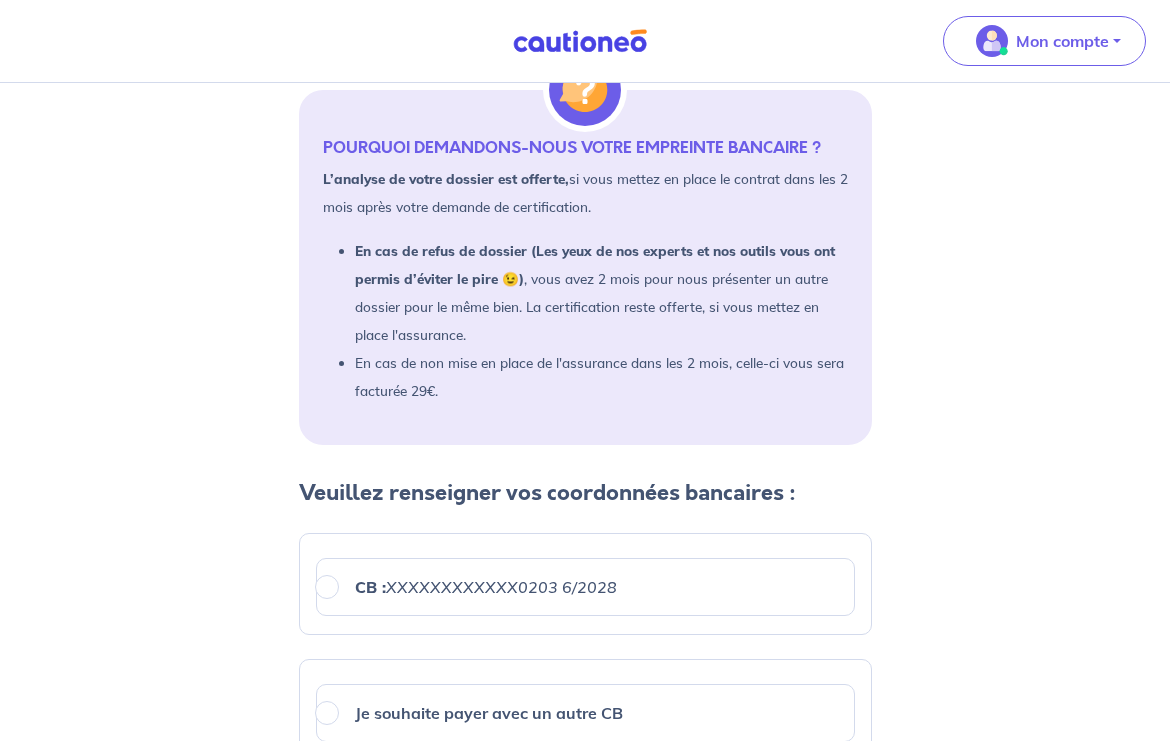 scroll, scrollTop: 375, scrollLeft: 0, axis: vertical 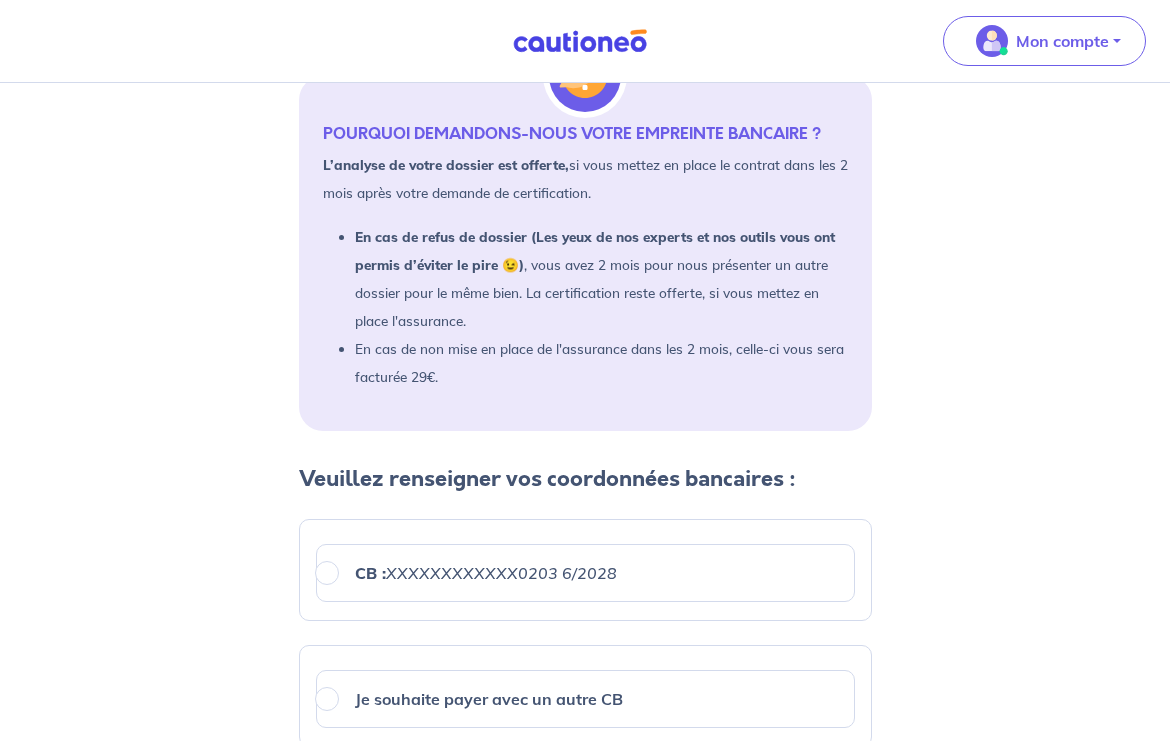 click on "XXXXXXXXXXXX0203 6/2028" at bounding box center [501, 573] 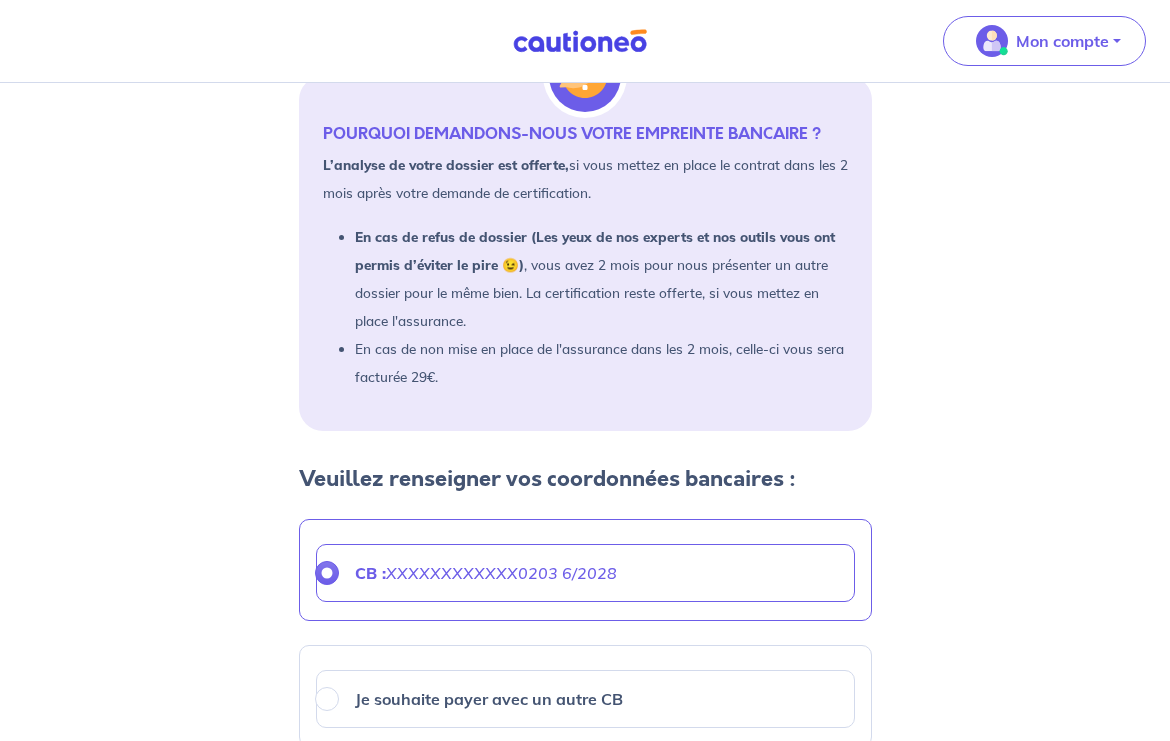 click on "XXXXXXXXXXXX0203 6/2028" at bounding box center [501, 573] 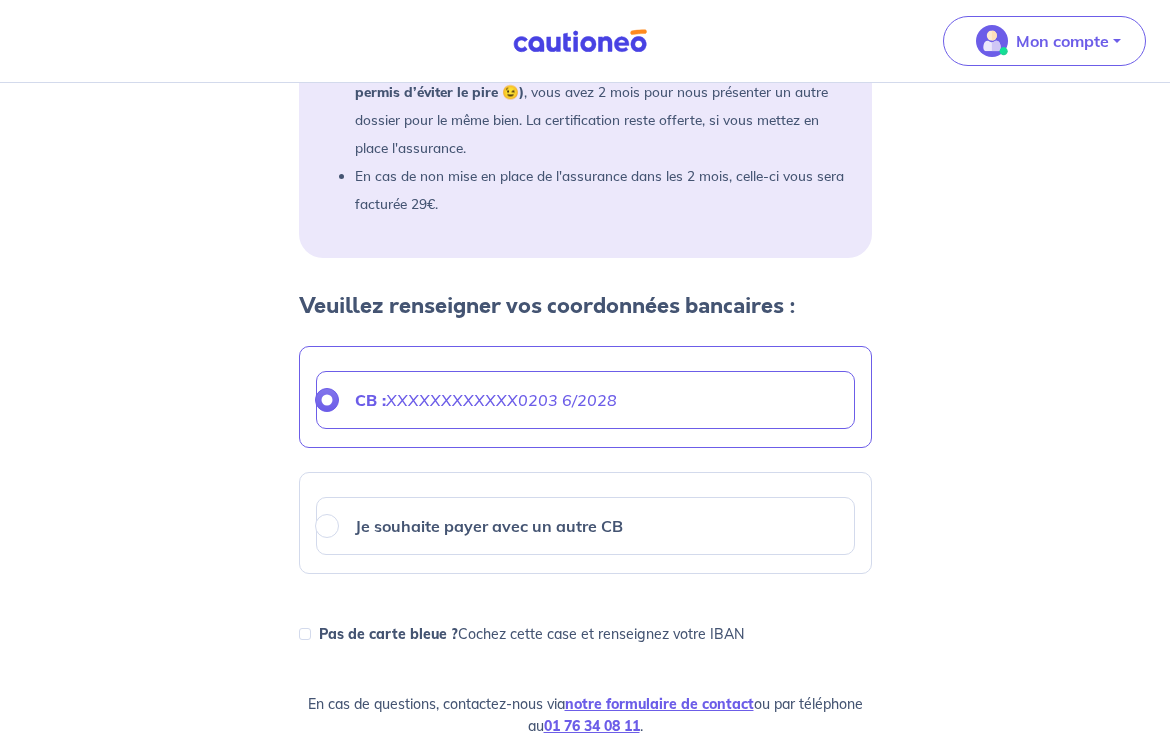 scroll, scrollTop: 543, scrollLeft: 0, axis: vertical 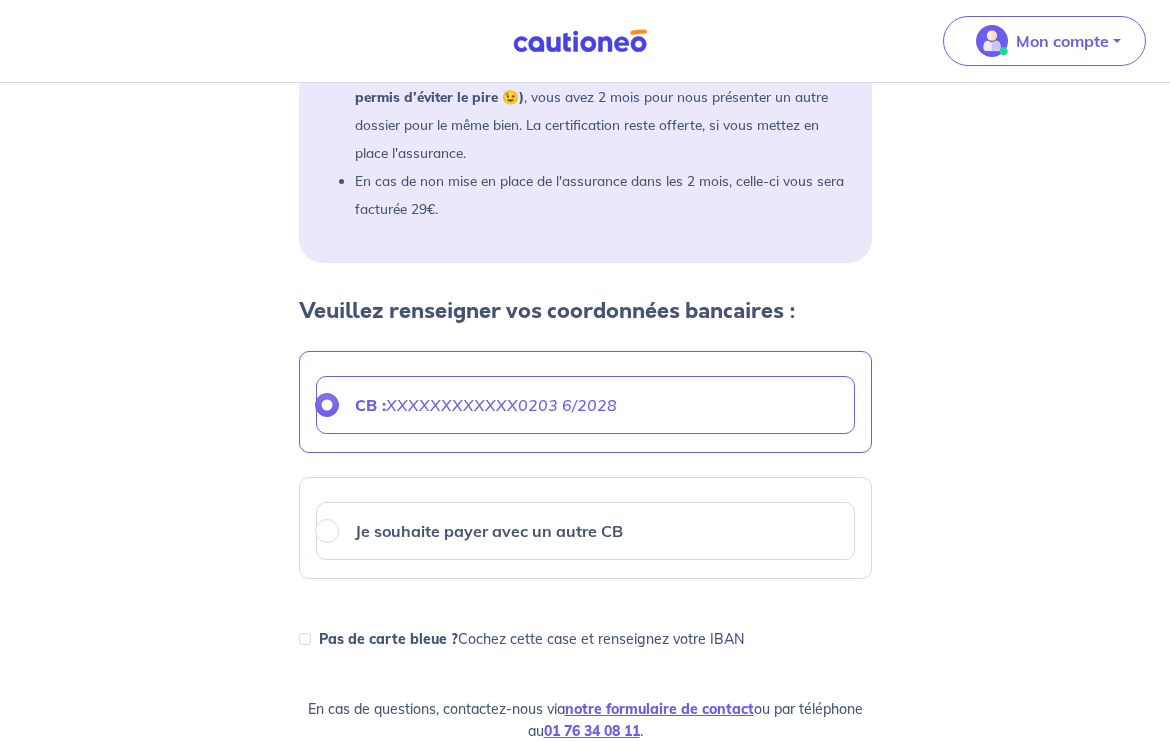 click on "CB :  XXXXXXXXXXXX0203 6/2028" at bounding box center (585, 405) 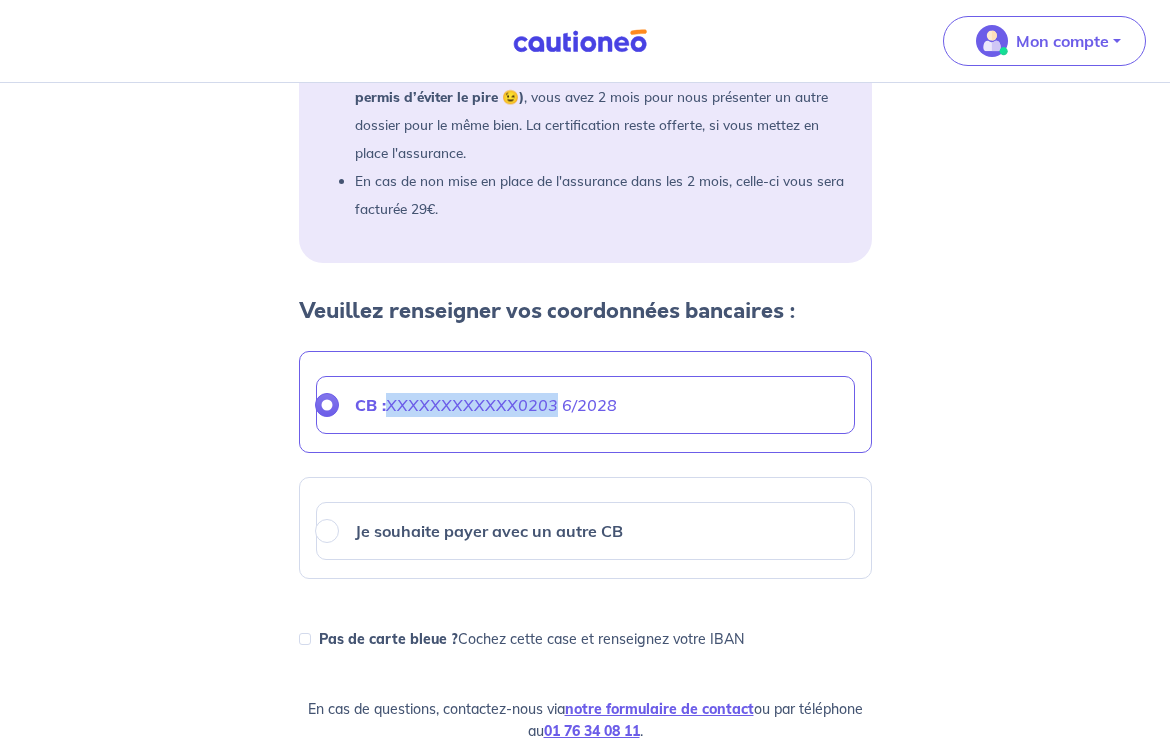 click on "XXXXXXXXXXXX0203 6/2028" at bounding box center [501, 405] 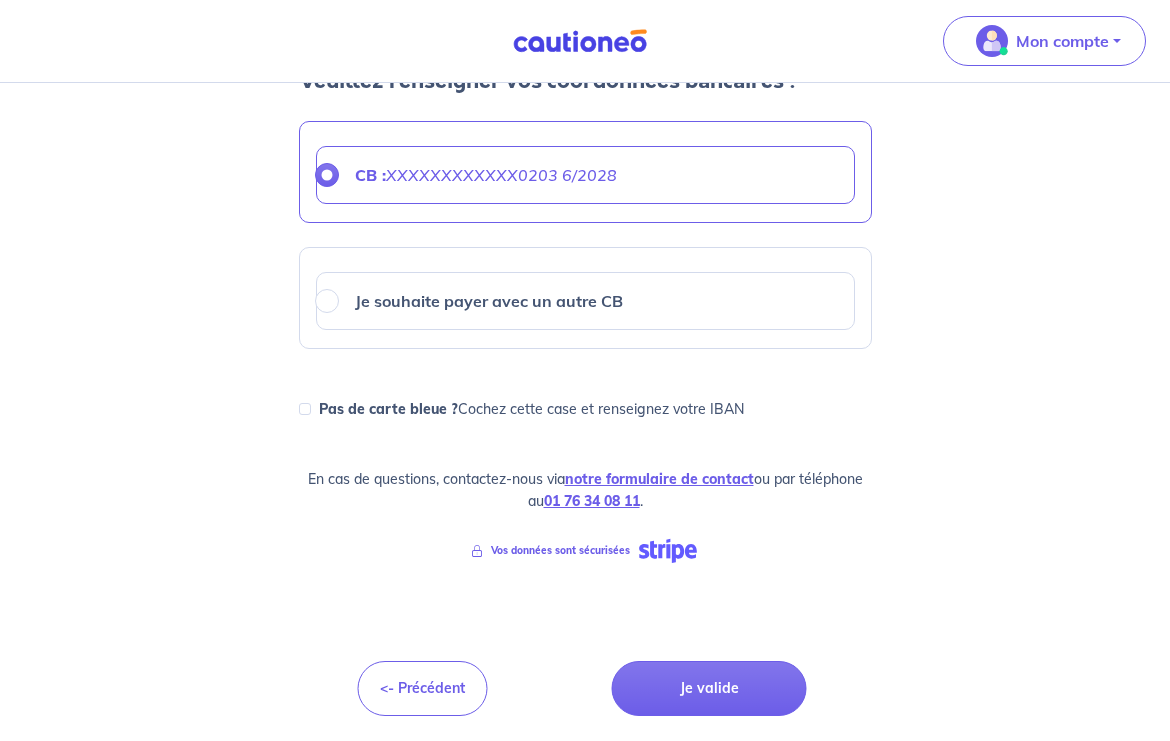 scroll, scrollTop: 790, scrollLeft: 0, axis: vertical 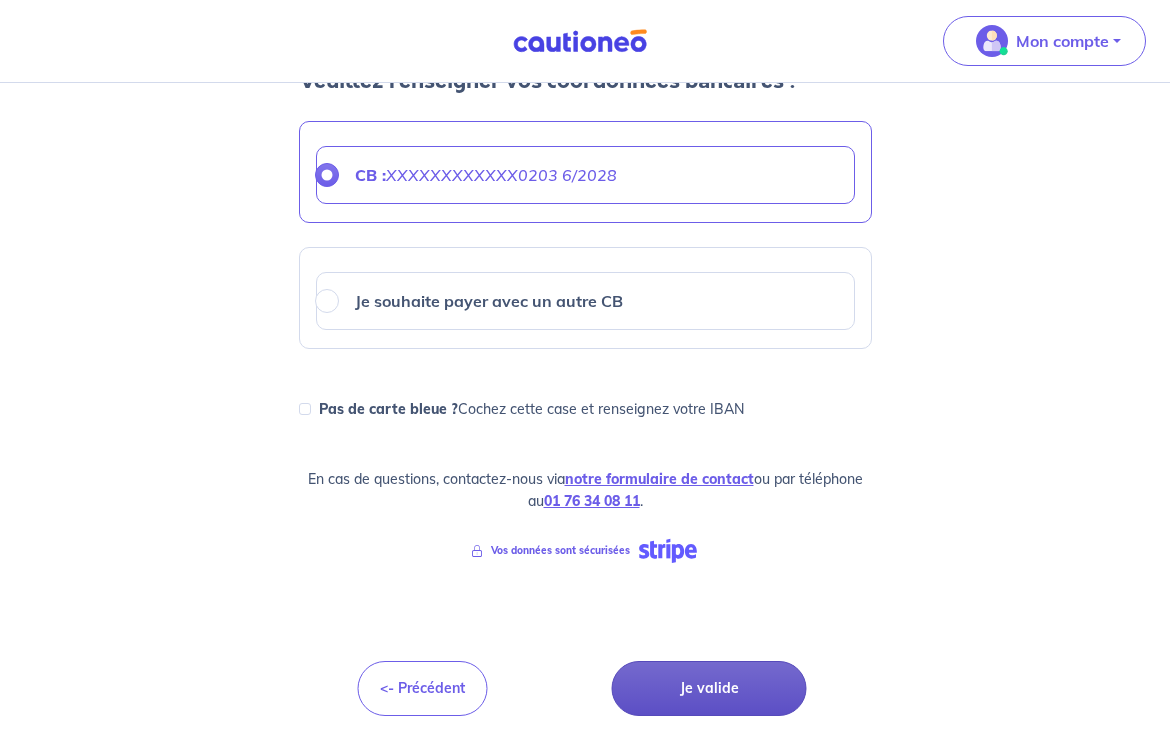 click on "Je valide" at bounding box center [709, 688] 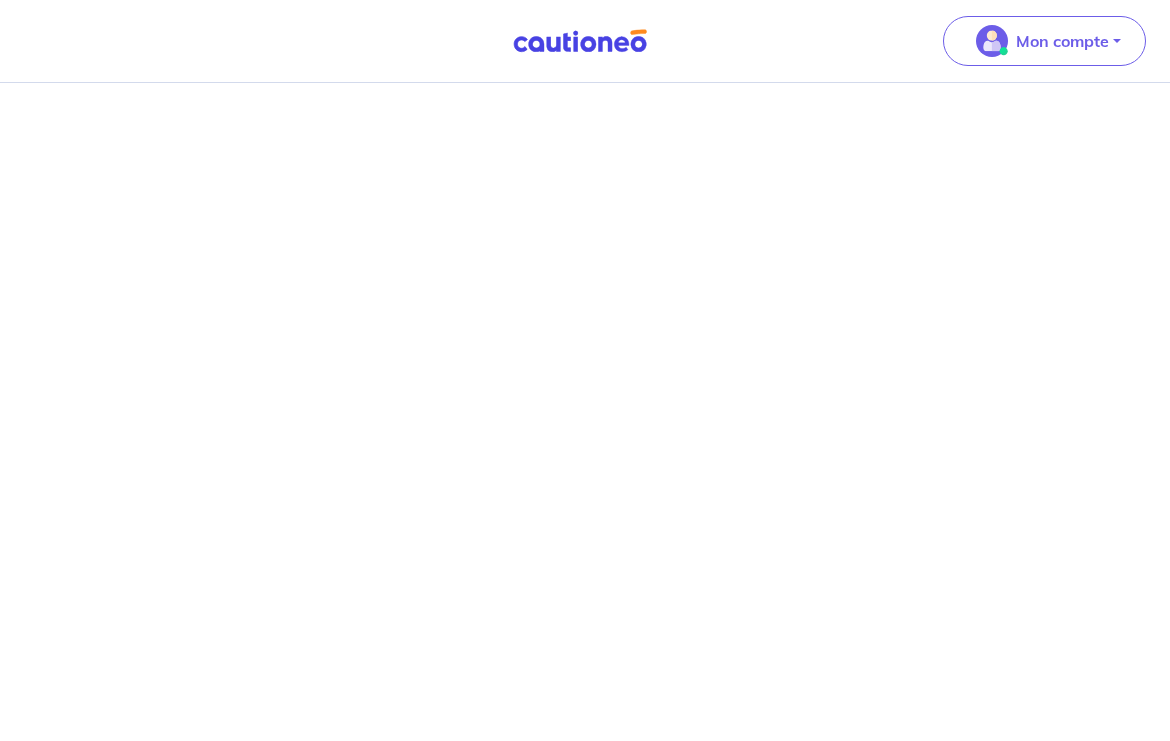 scroll, scrollTop: 0, scrollLeft: 0, axis: both 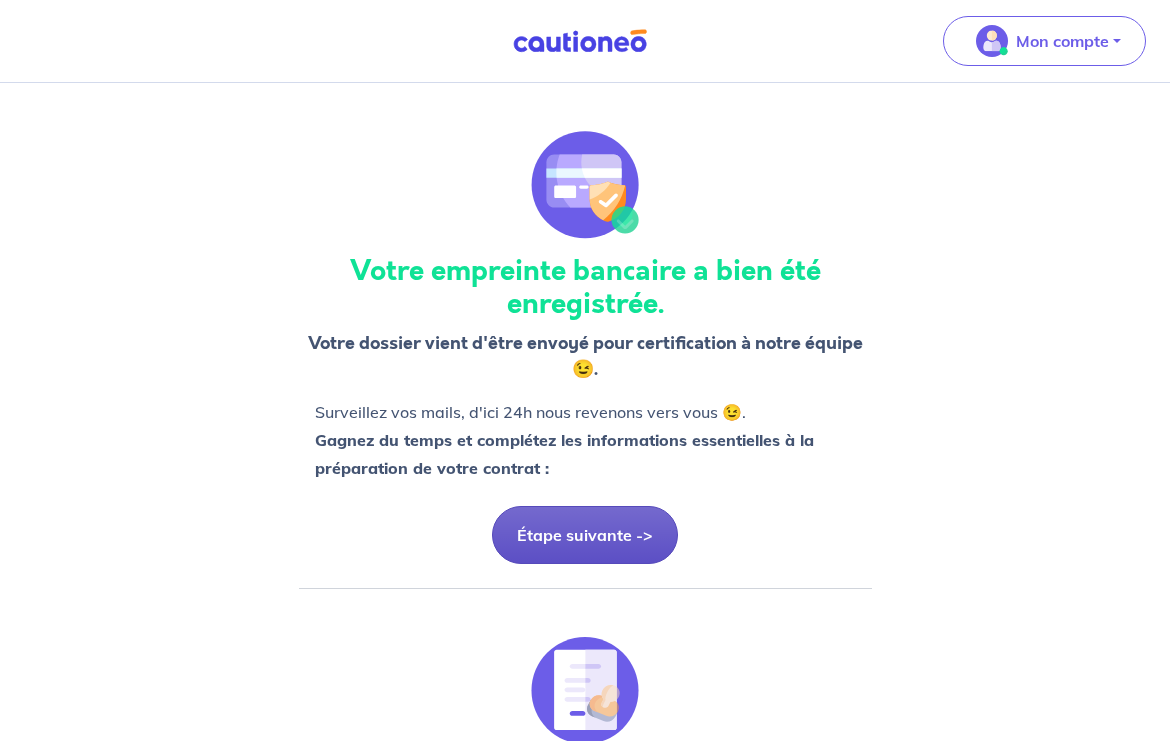 click on "Étape suivante ->" at bounding box center (585, 535) 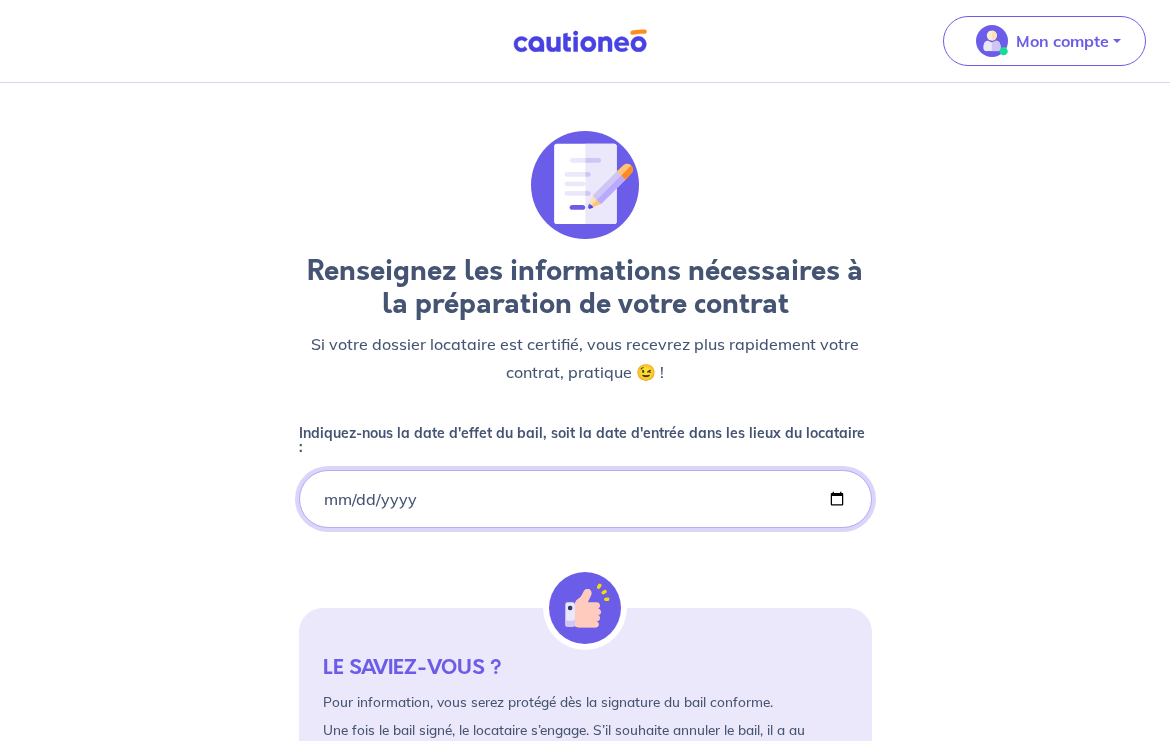 click on "Indiquez-nous la date d'effet du bail, soit la date d'entrée dans les lieux du locataire :" at bounding box center (585, 499) 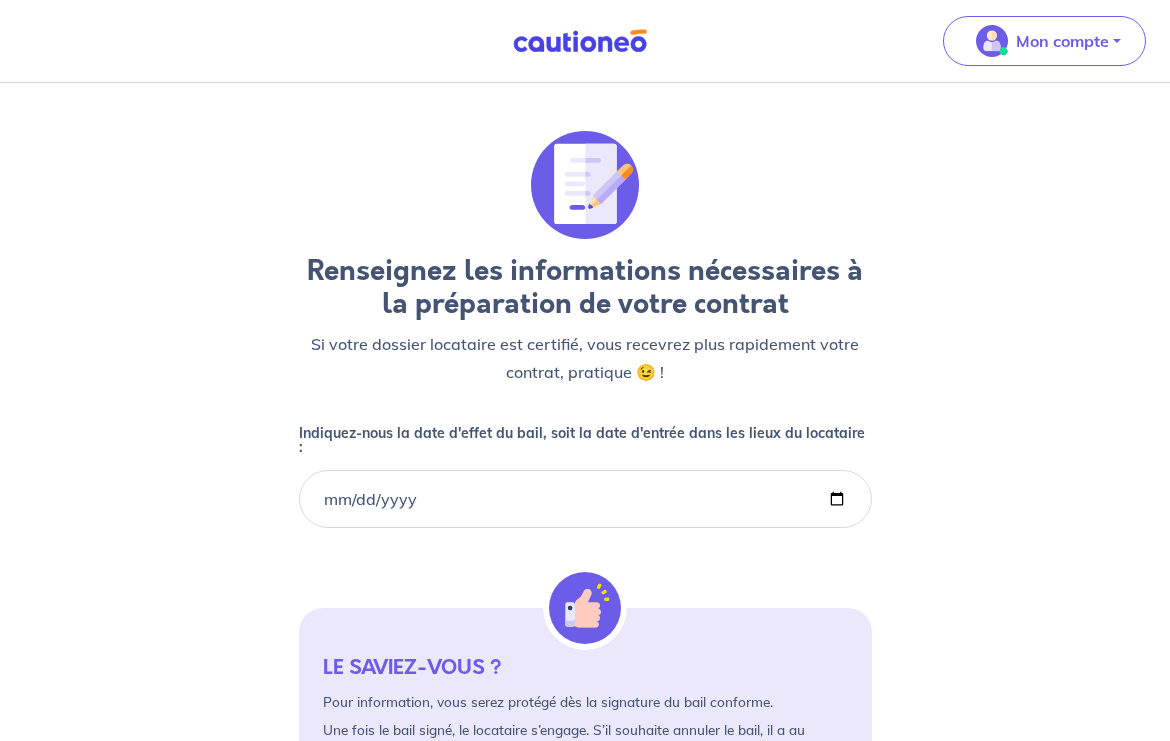 click on "Renseignez les informations nécessaires à la préparation de votre contrat Si votre dossier locataire est certifié, vous recevrez plus rapidement votre contrat, pratique 😉 ! Indiquez-nous la date d'effet du bail, soit la date d'entrée dans les lieux du locataire : LE SAVIEZ-VOUS ? Pour information, vous serez protégé dès la signature du bail conforme.
Une fois le bail signé, le locataire s’engage. S’il souhaite annuler le bail, il a au minimum 1 mois de préavis. S’il ne vous verse pas le loyer, nous sommes là 😉. Locataire 1  :  Elie Claude Quelle est sa date de naissance ? Quel est son lieu de naissance ? Locataire 2  :  Rachel Barbe Le Faou Quelle est sa date de naissance ? Quel est son lieu de naissance ? Je valide" at bounding box center (585, 858) 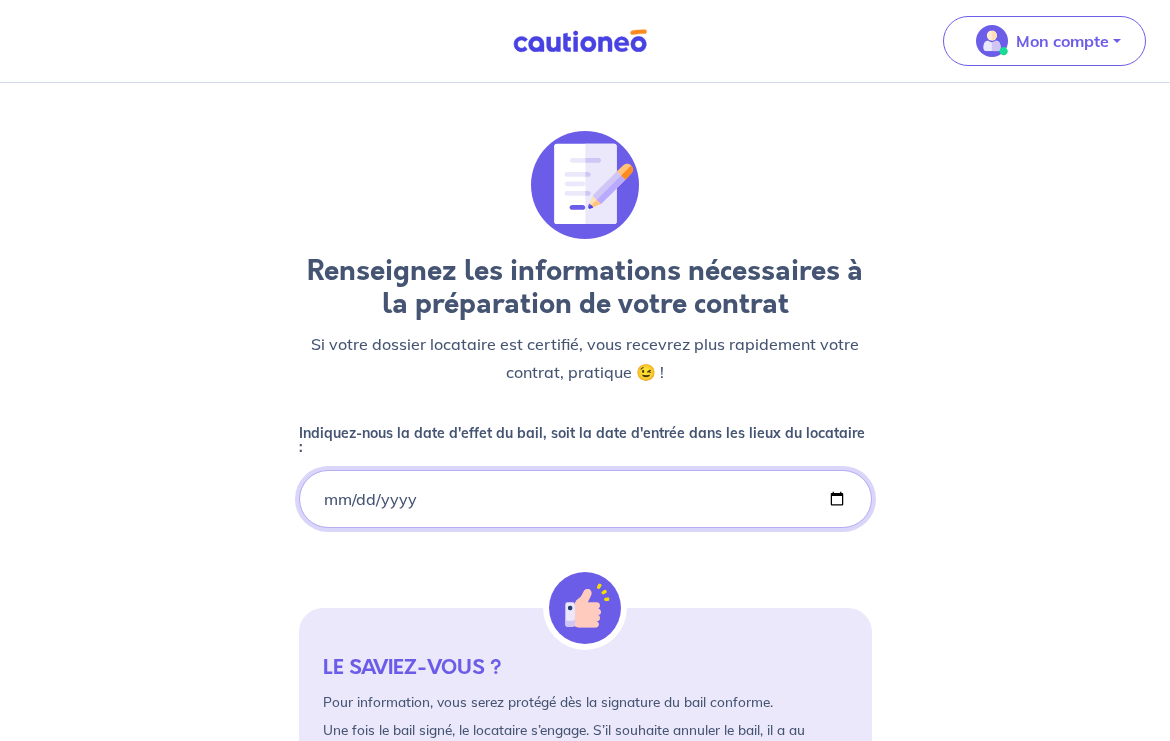 click on "Indiquez-nous la date d'effet du bail, soit la date d'entrée dans les lieux du locataire :" at bounding box center (585, 499) 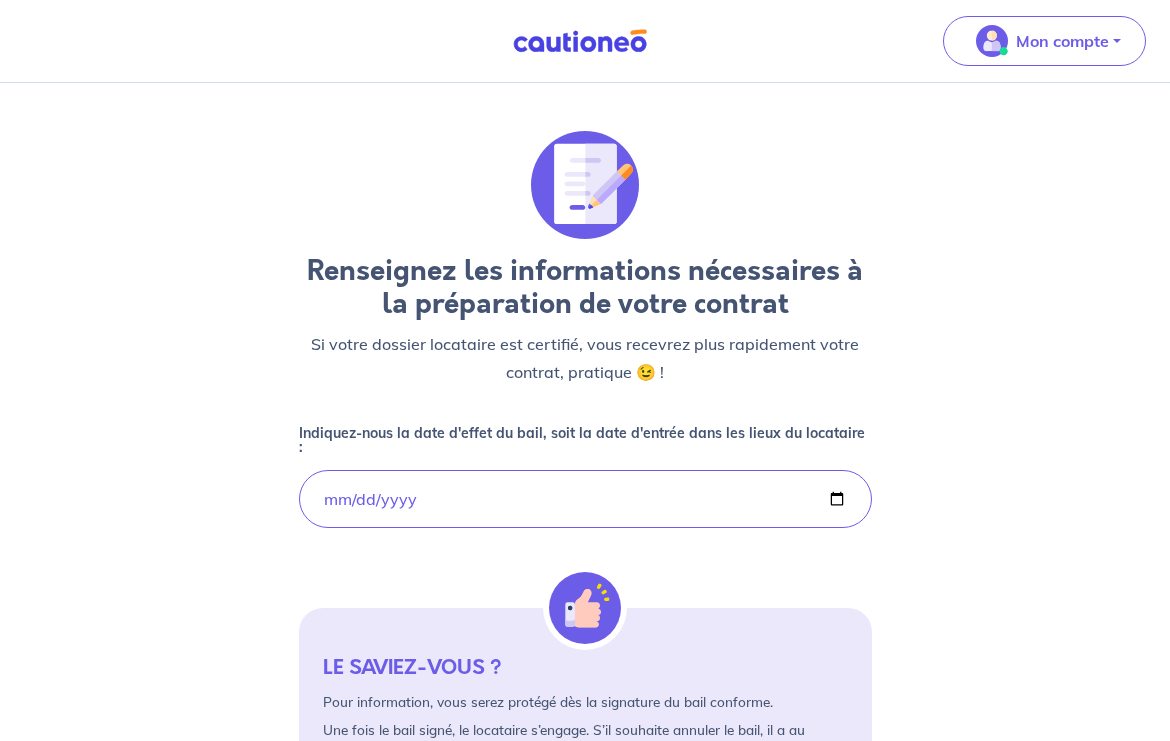 click on "Indiquez-nous la date d'effet du bail, soit la date d'entrée dans les lieux du locataire : 2025-07-14 LE SAVIEZ-VOUS ? Pour information, vous serez protégé dès la signature du bail conforme.
Une fois le bail signé, le locataire s’engage. S’il souhaite annuler le bail, il a au minimum 1 mois de préavis. S’il ne vous verse pas le loyer, nous sommes là 😉. Locataire 1  :  Elie Claude Quelle est sa date de naissance ? Quel est son lieu de naissance ? Locataire 2  :  Rachel Barbe Le Faou Quelle est sa date de naissance ? Quel est son lieu de naissance ? Je valide" at bounding box center (585, 969) 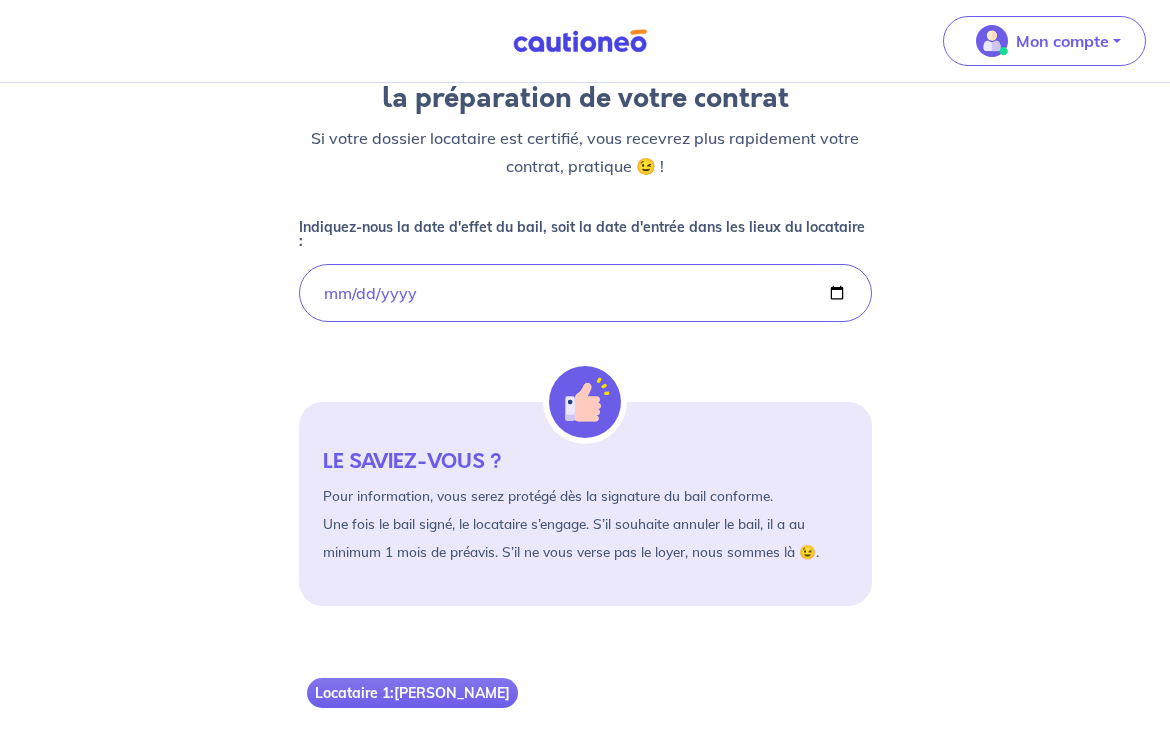 scroll, scrollTop: 226, scrollLeft: 0, axis: vertical 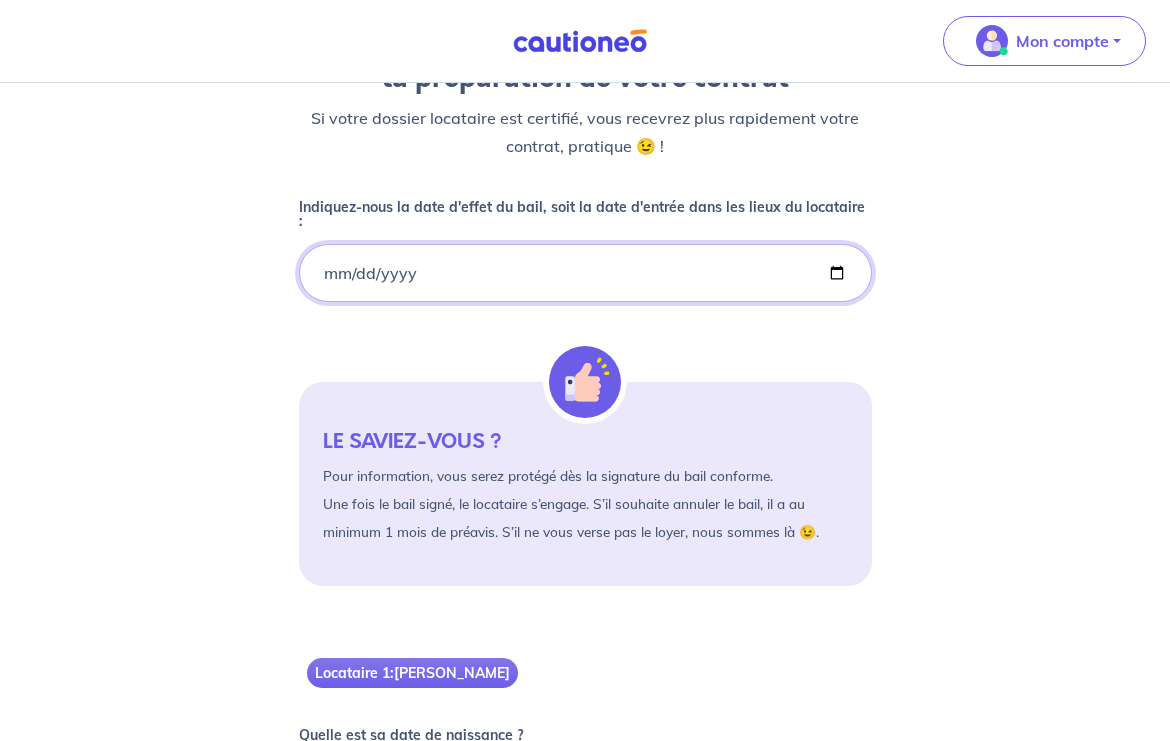 click on "2025-07-14" at bounding box center [585, 273] 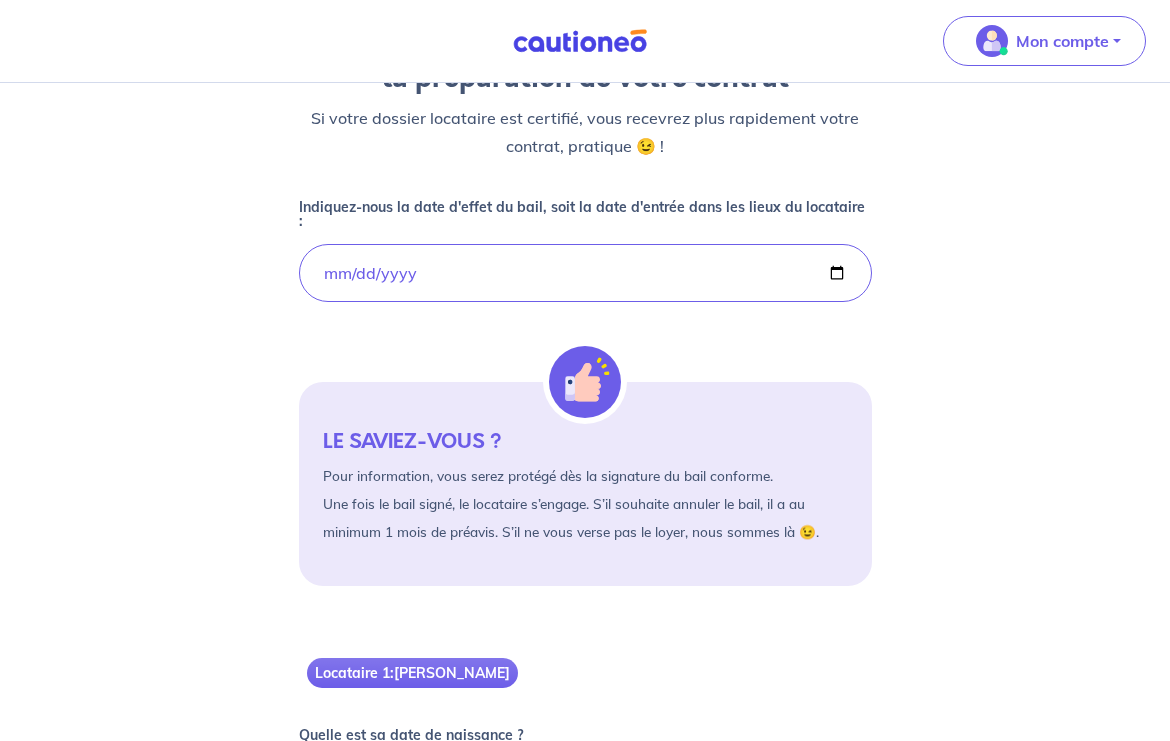 type on "2025-07-16" 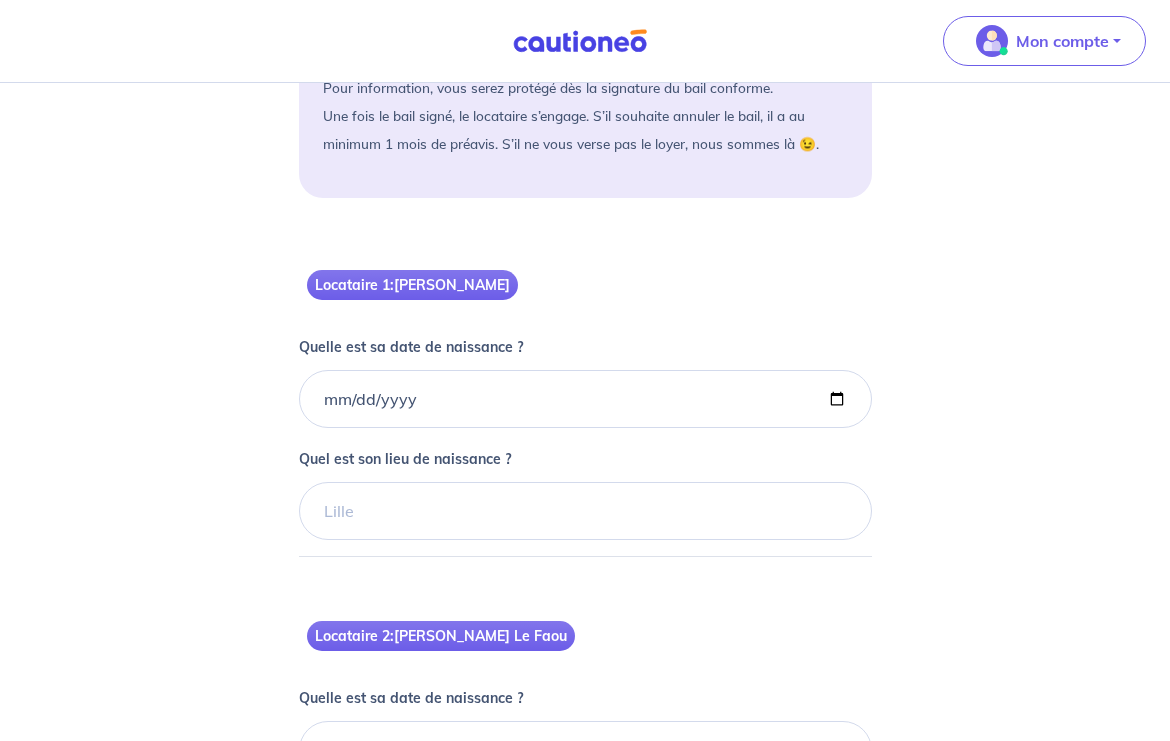 scroll, scrollTop: 619, scrollLeft: 0, axis: vertical 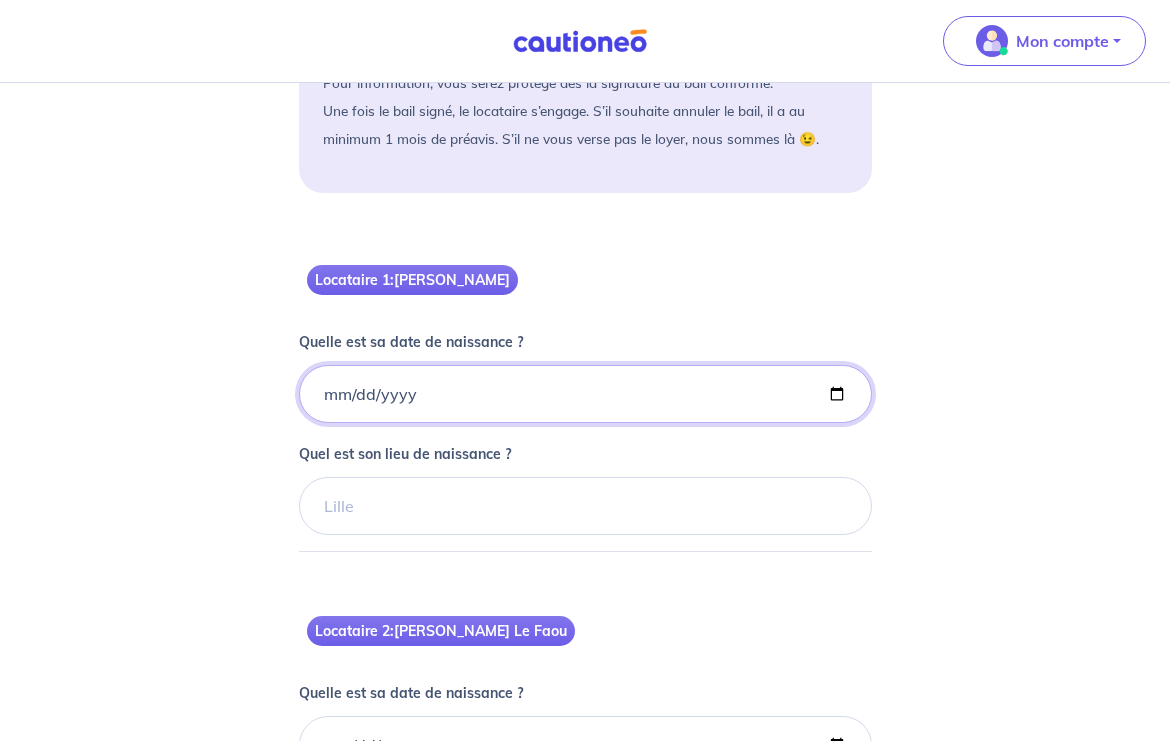 click on "Quelle est sa date de naissance ?" at bounding box center [585, 394] 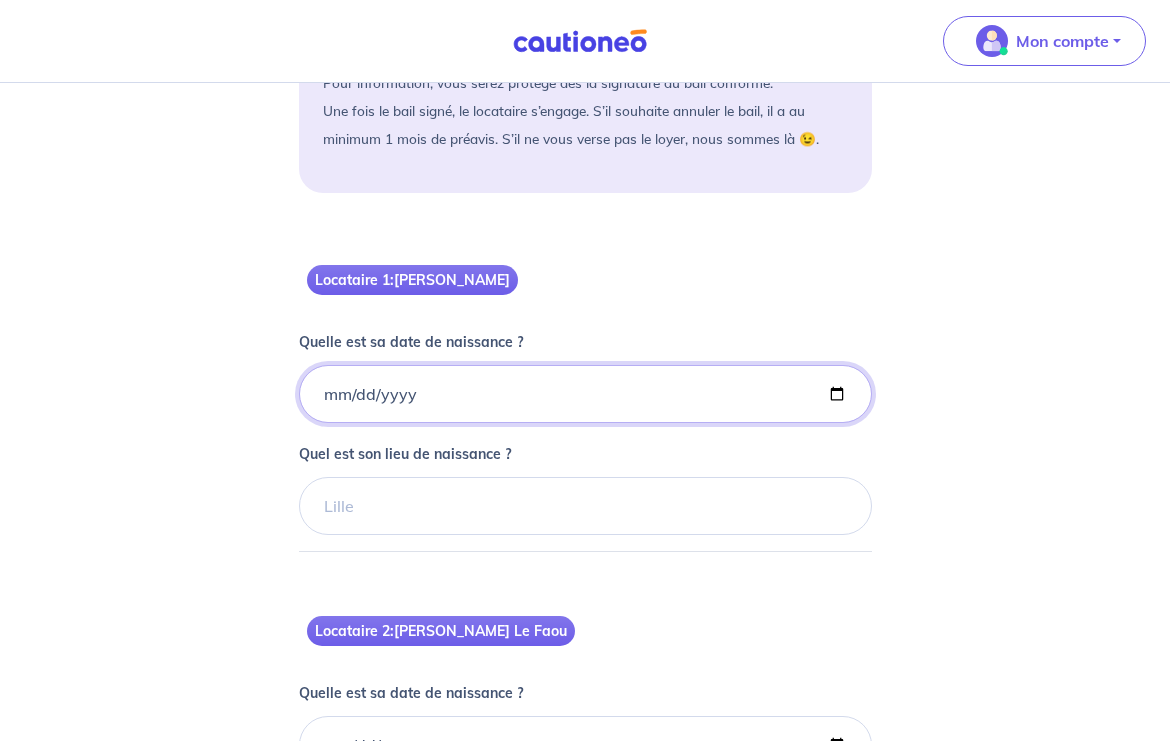 click on "Quelle est sa date de naissance ?" at bounding box center [585, 394] 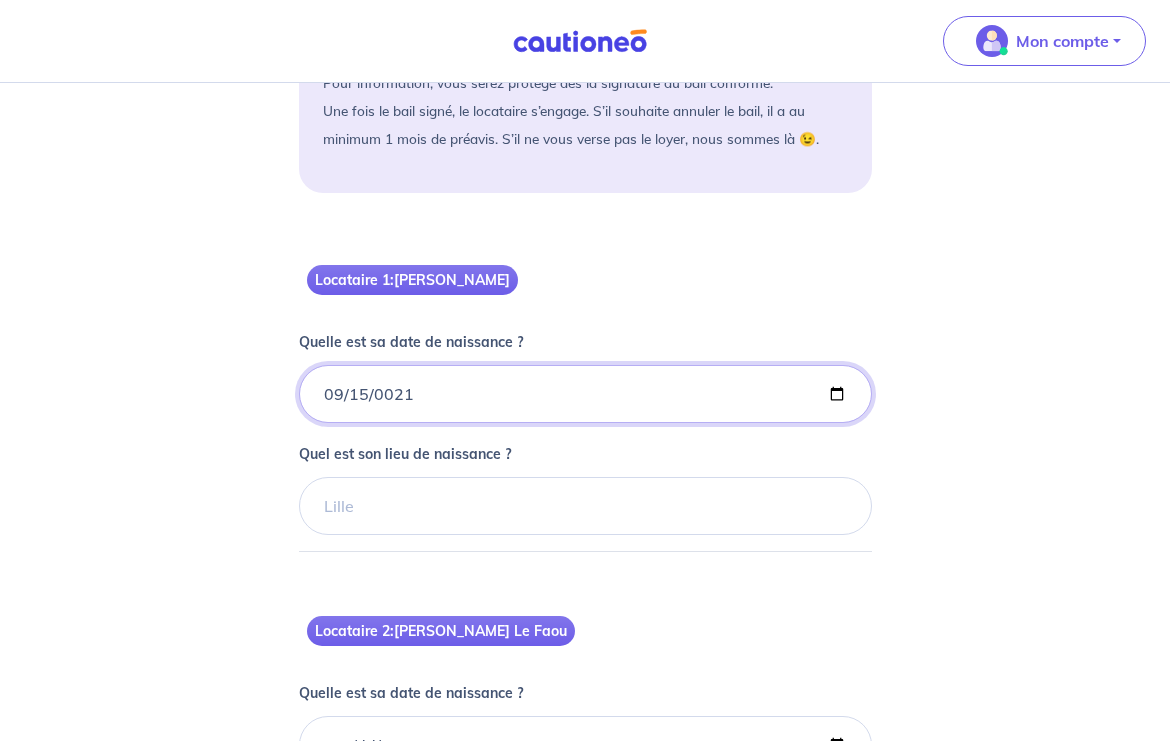 click on "0021-09-15" at bounding box center (585, 394) 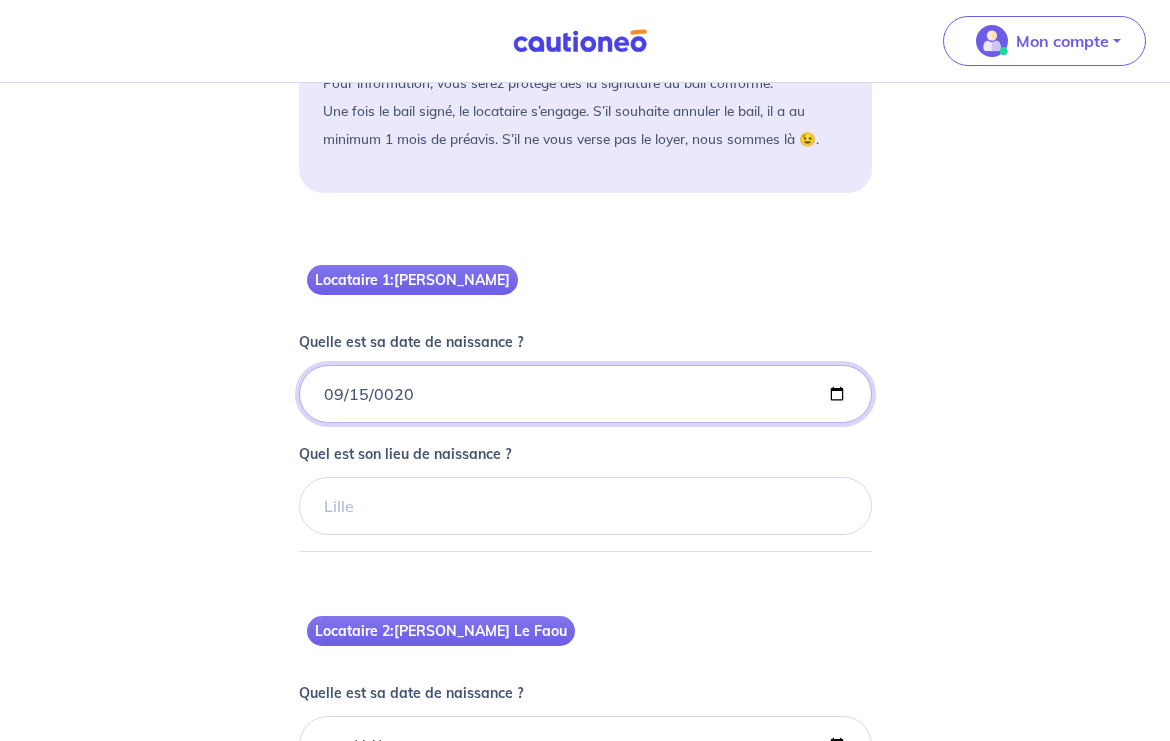 type on "0201-09-15" 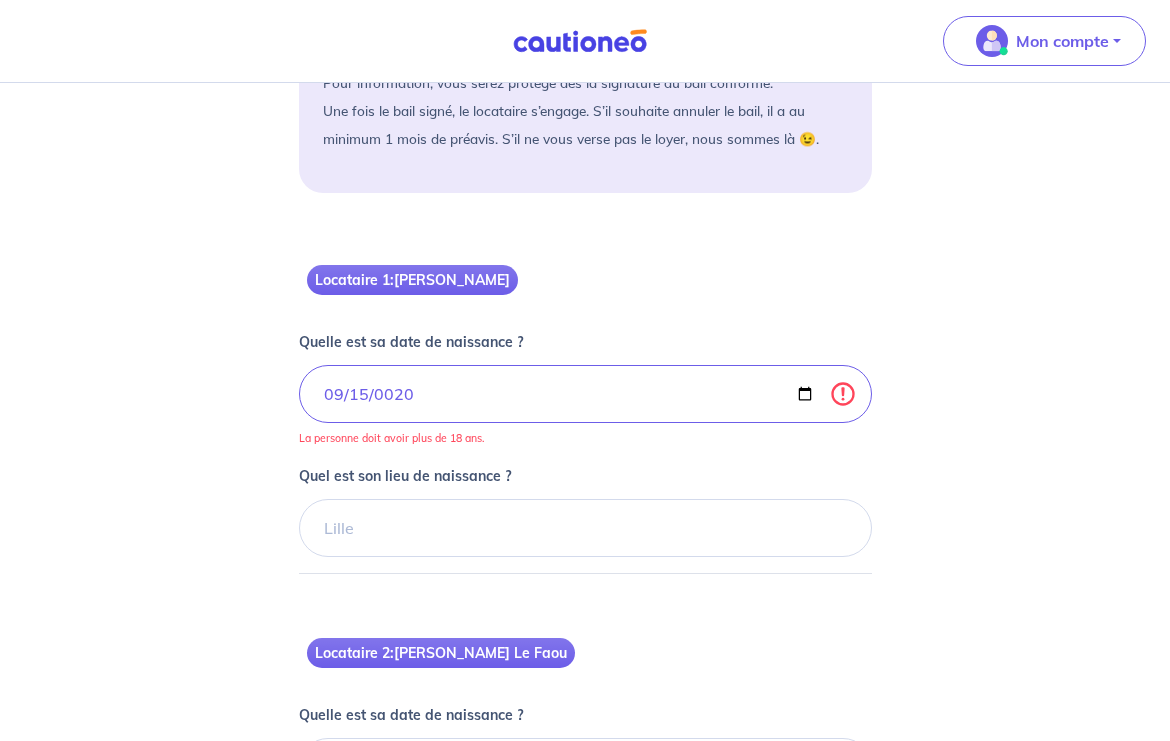click on "Locataire 1  :  Elie Claude Quelle est sa date de naissance ? 2021-09-15 La personne doit avoir plus de 18 ans. Quel est son lieu de naissance ?" at bounding box center [585, 395] 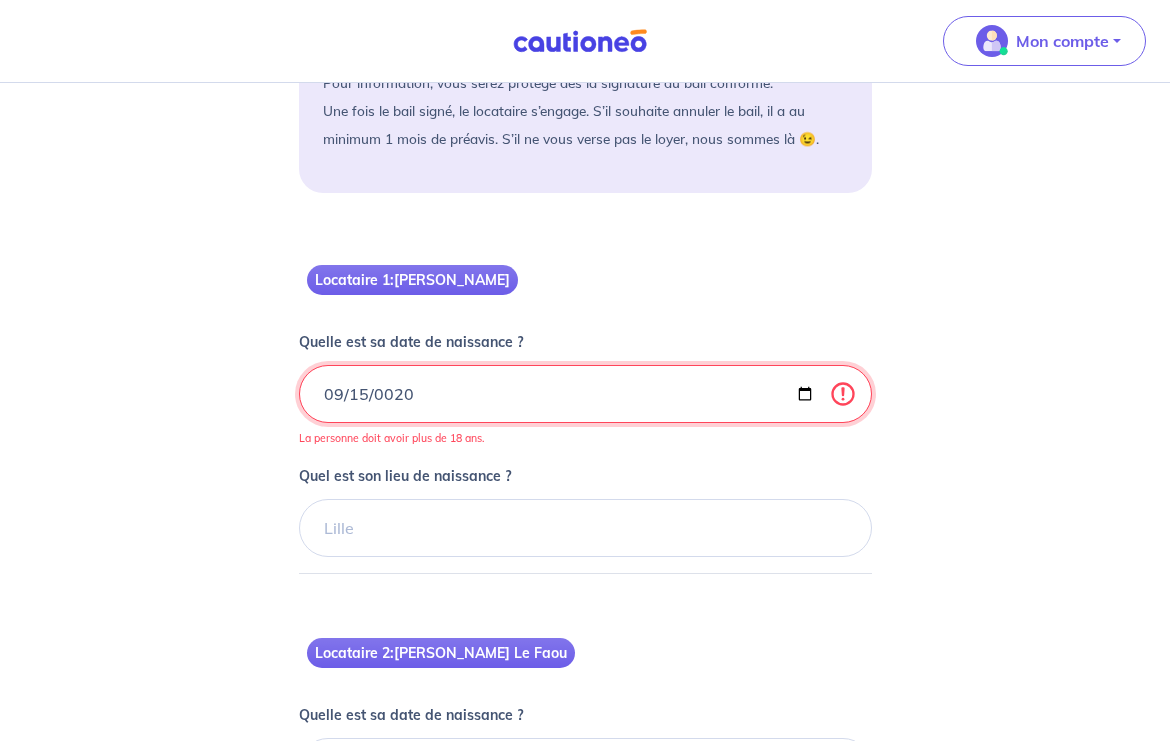 click on "2021-09-15" at bounding box center [585, 394] 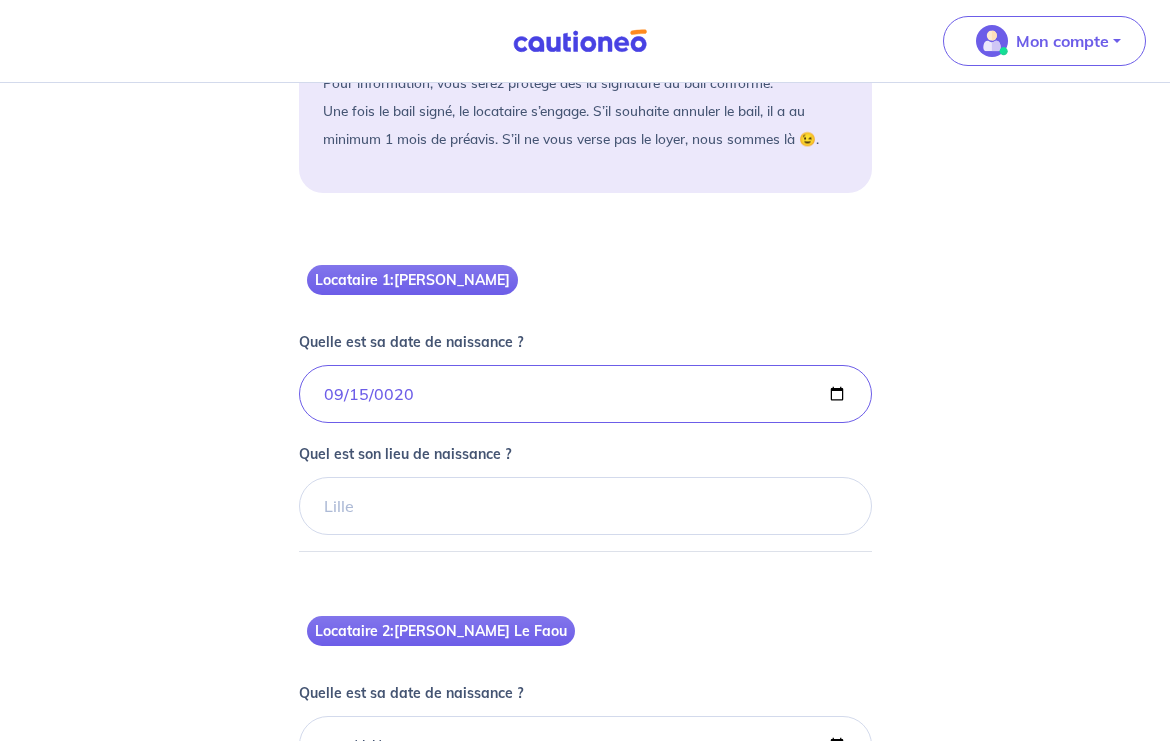 type on "2001-09-15" 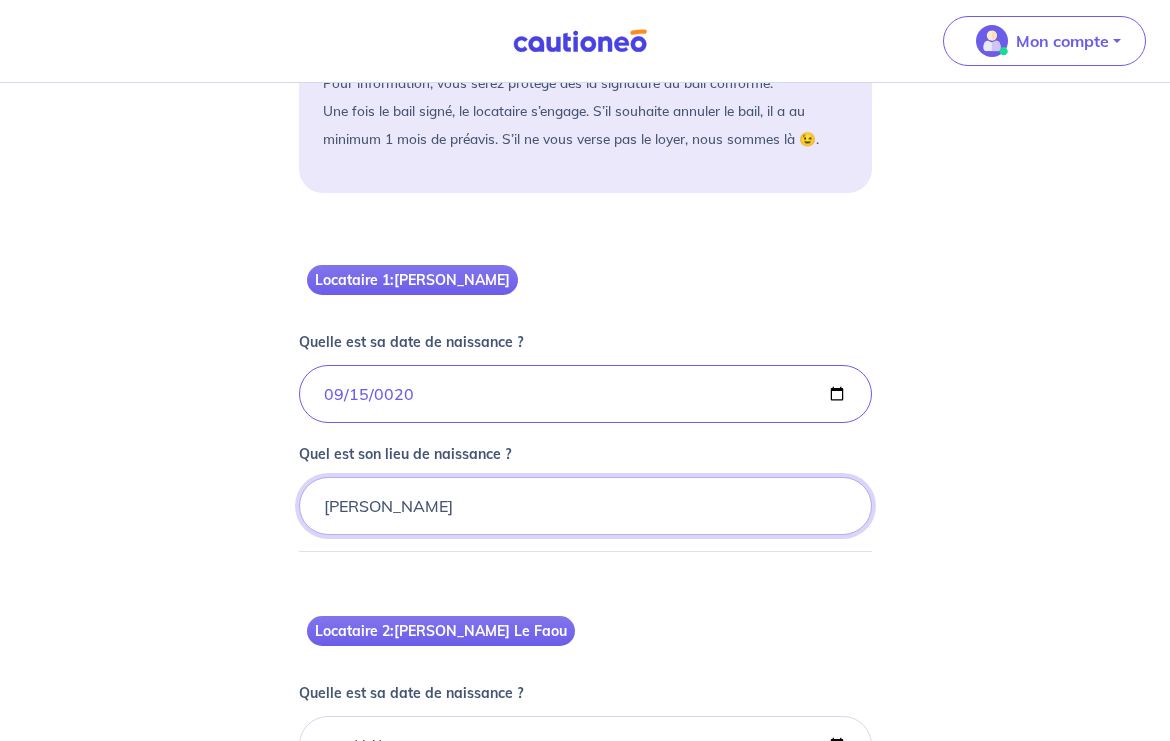 click on "Chatearoux" at bounding box center [585, 506] 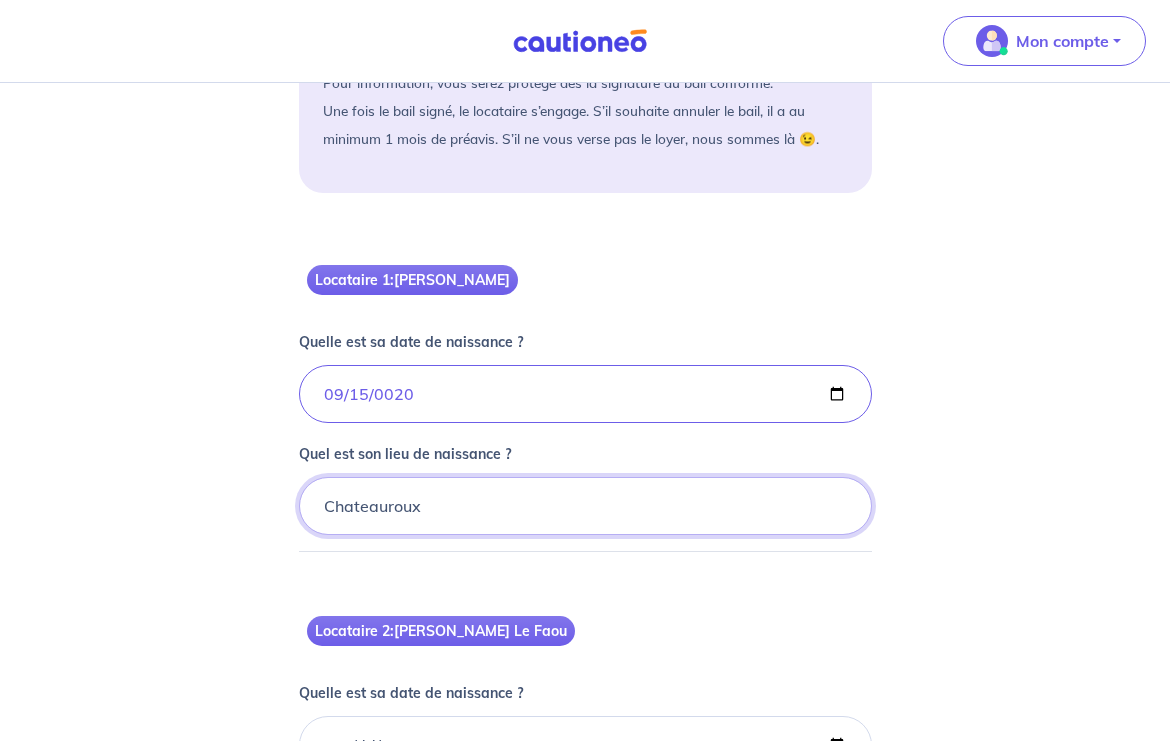 type on "Chateauroux" 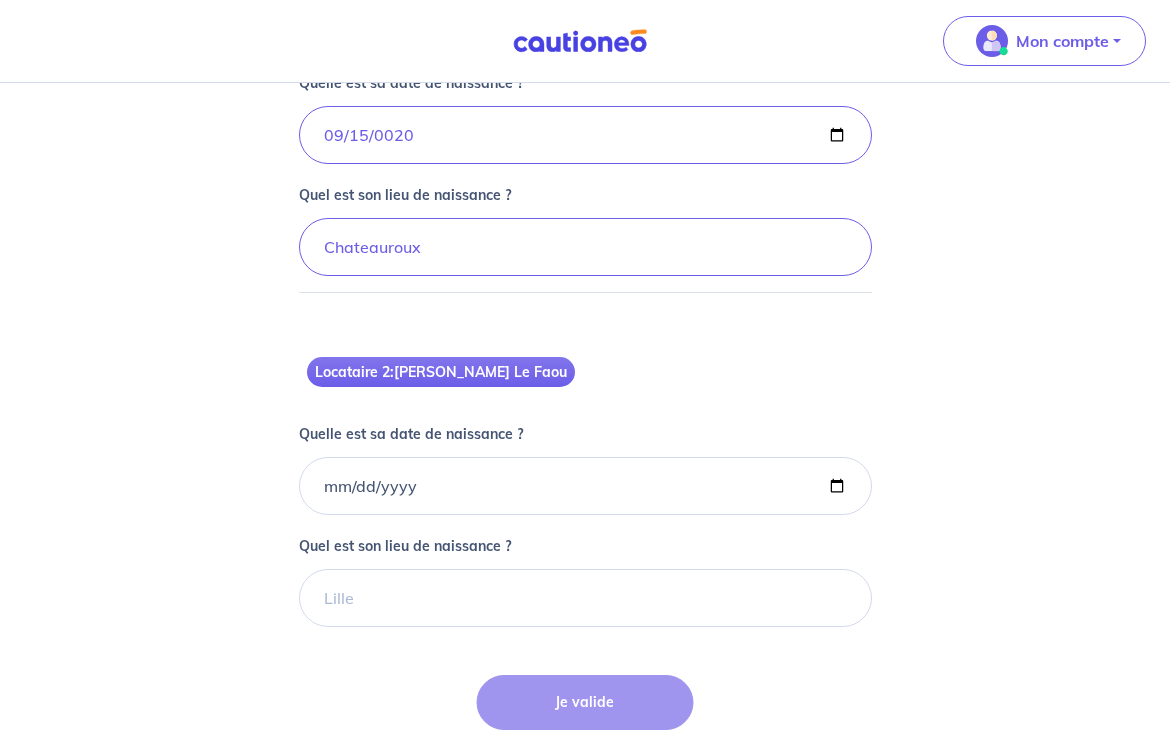 scroll, scrollTop: 877, scrollLeft: 0, axis: vertical 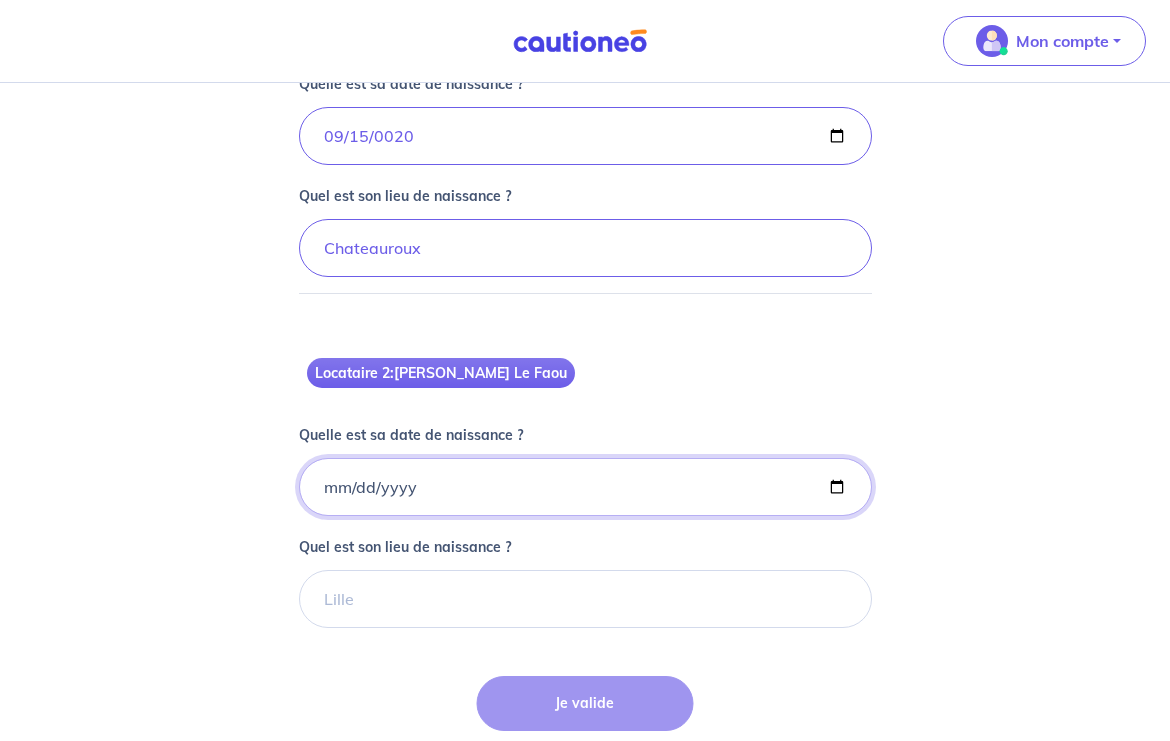 click on "Quelle est sa date de naissance ?" at bounding box center [585, 136] 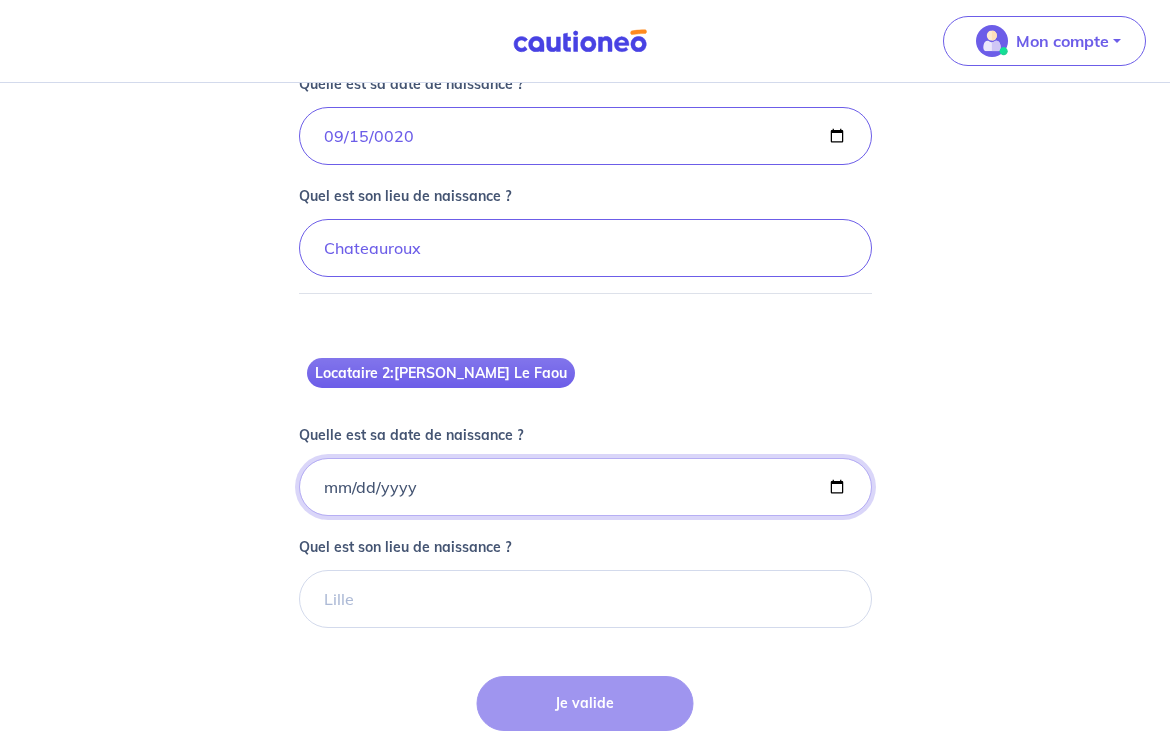 click on "Quelle est sa date de naissance ?" at bounding box center [585, 136] 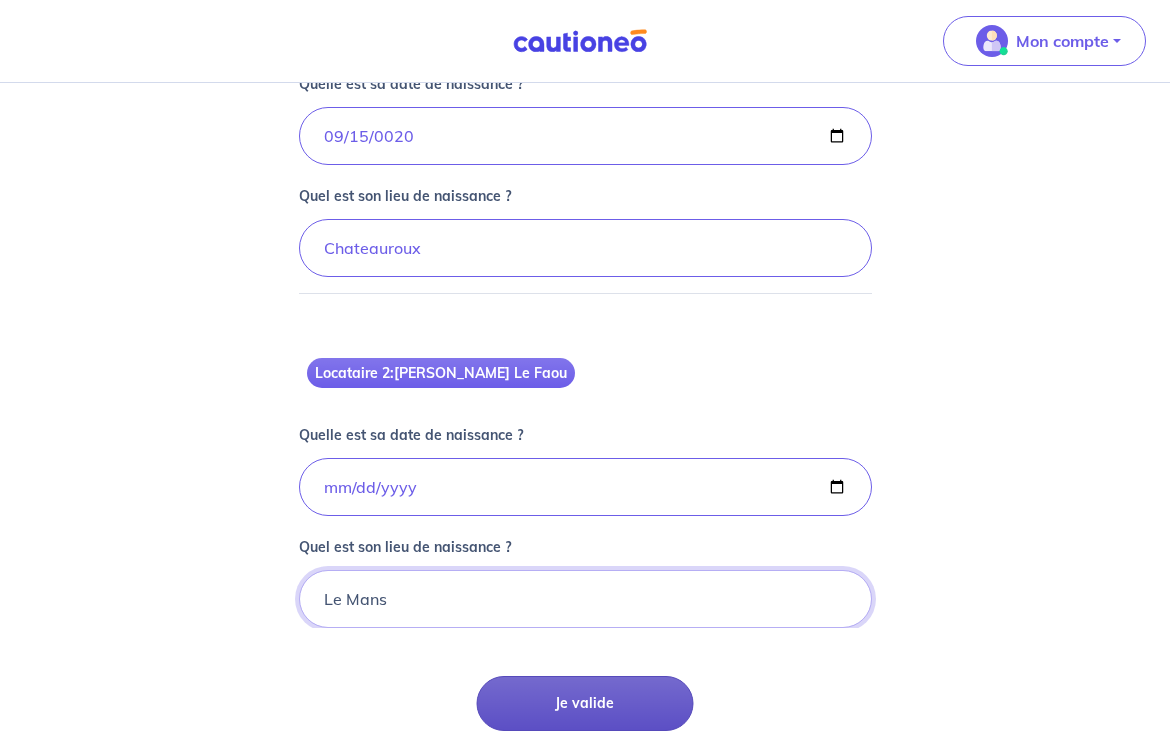 type on "Le Mans" 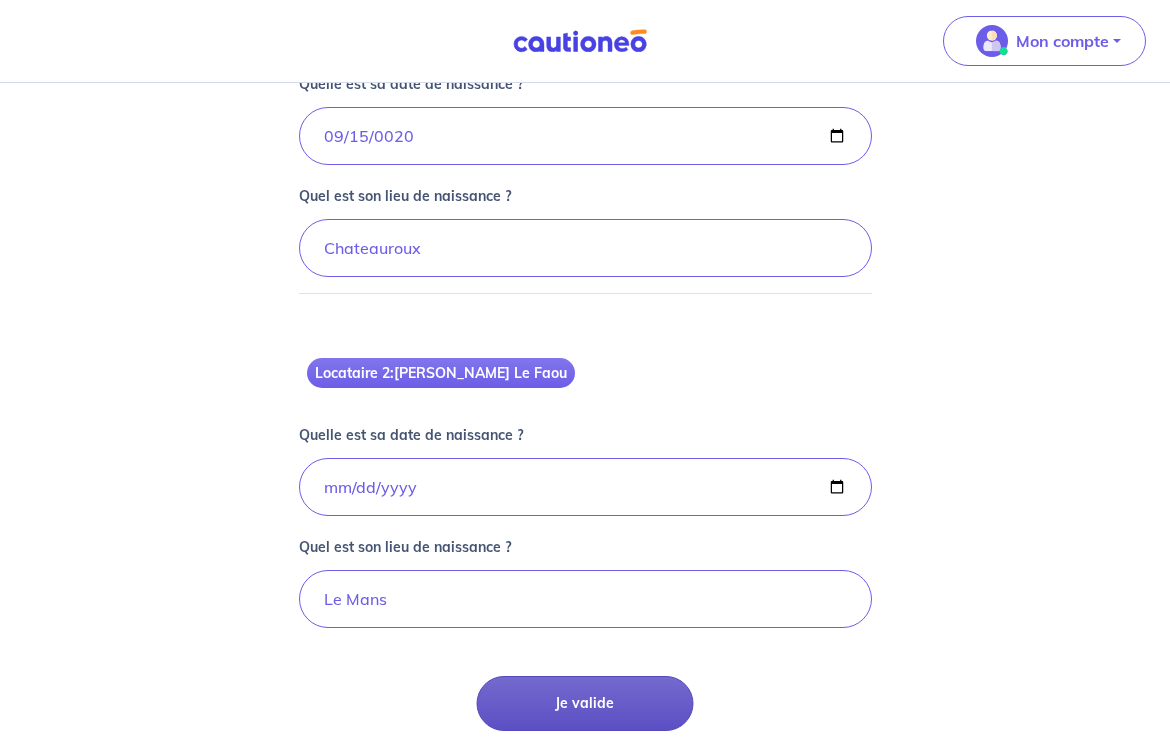 click on "Je valide" at bounding box center [585, 703] 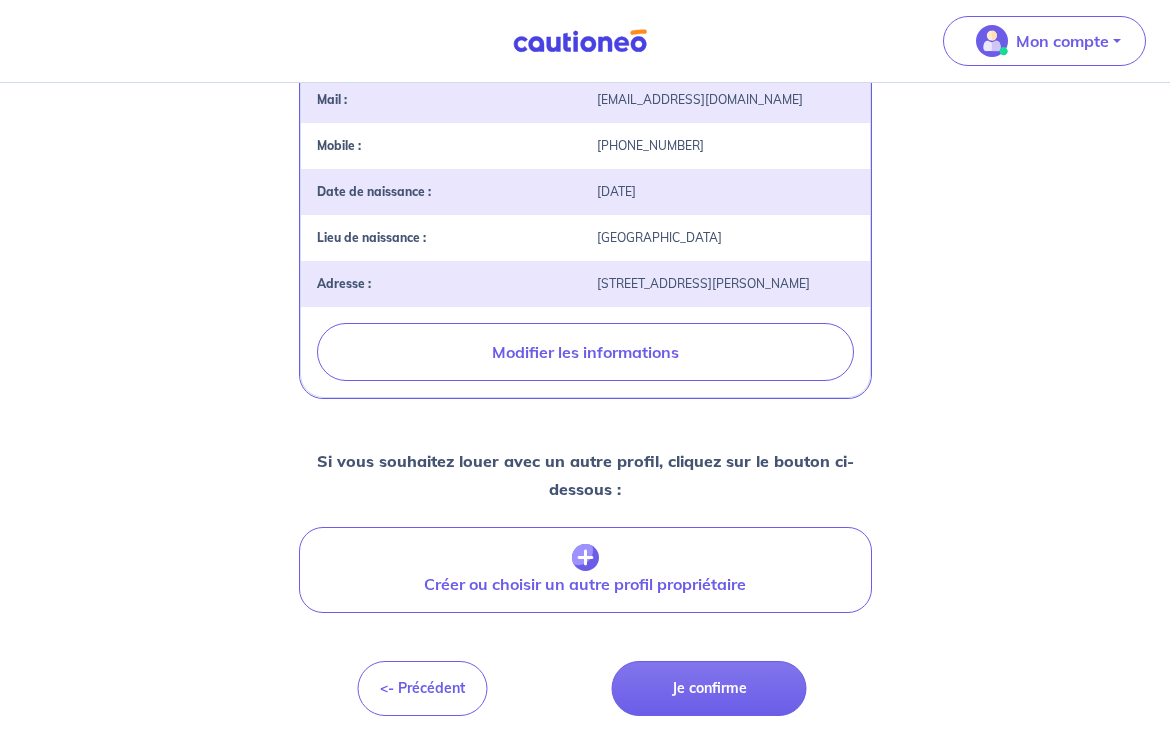 scroll, scrollTop: 540, scrollLeft: 0, axis: vertical 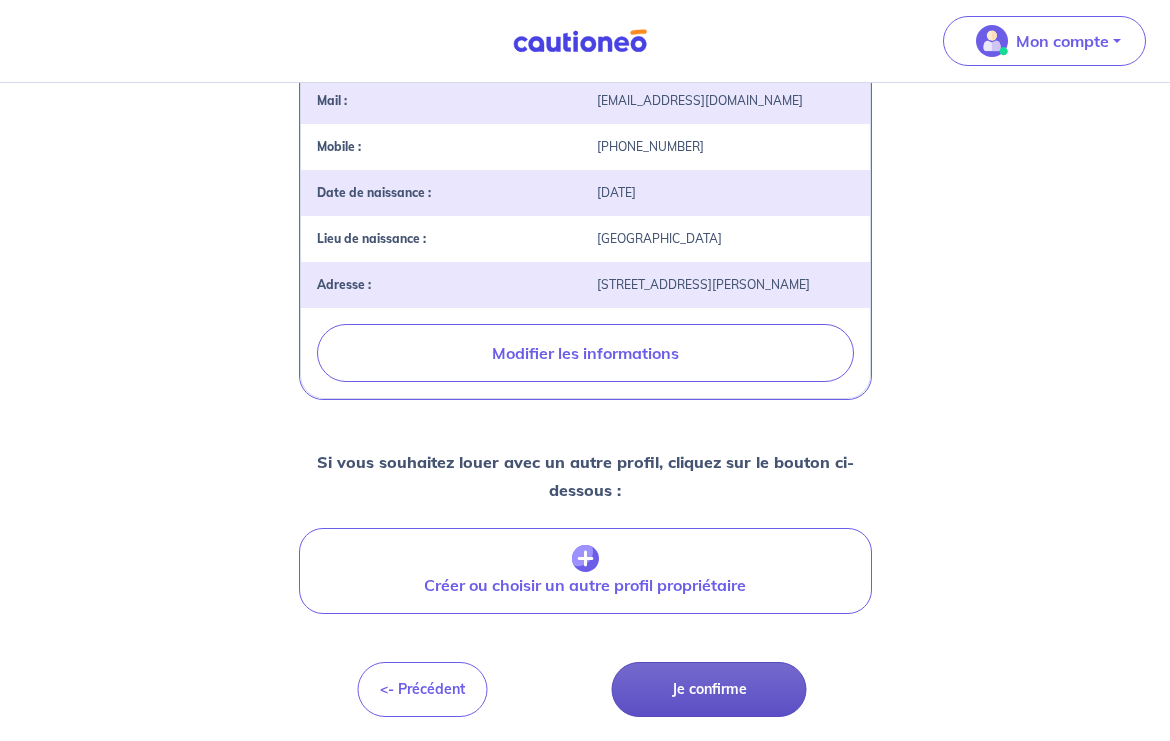 click on "Je confirme" at bounding box center (709, 689) 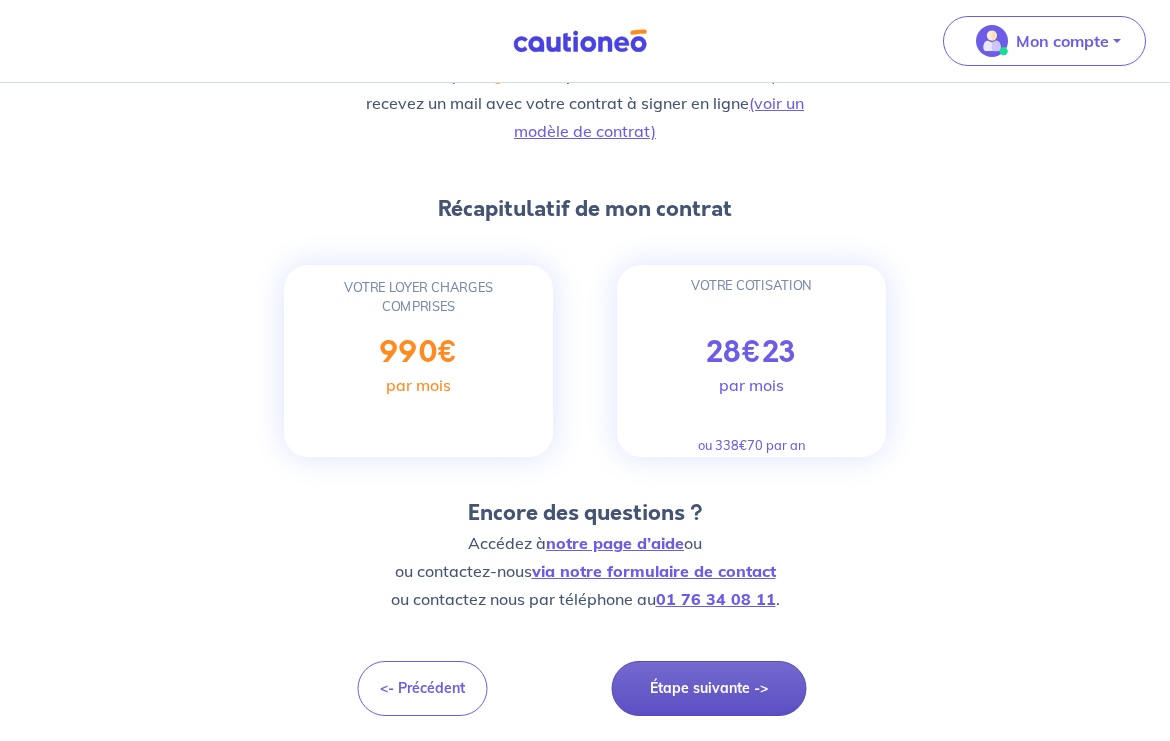 scroll, scrollTop: 695, scrollLeft: 0, axis: vertical 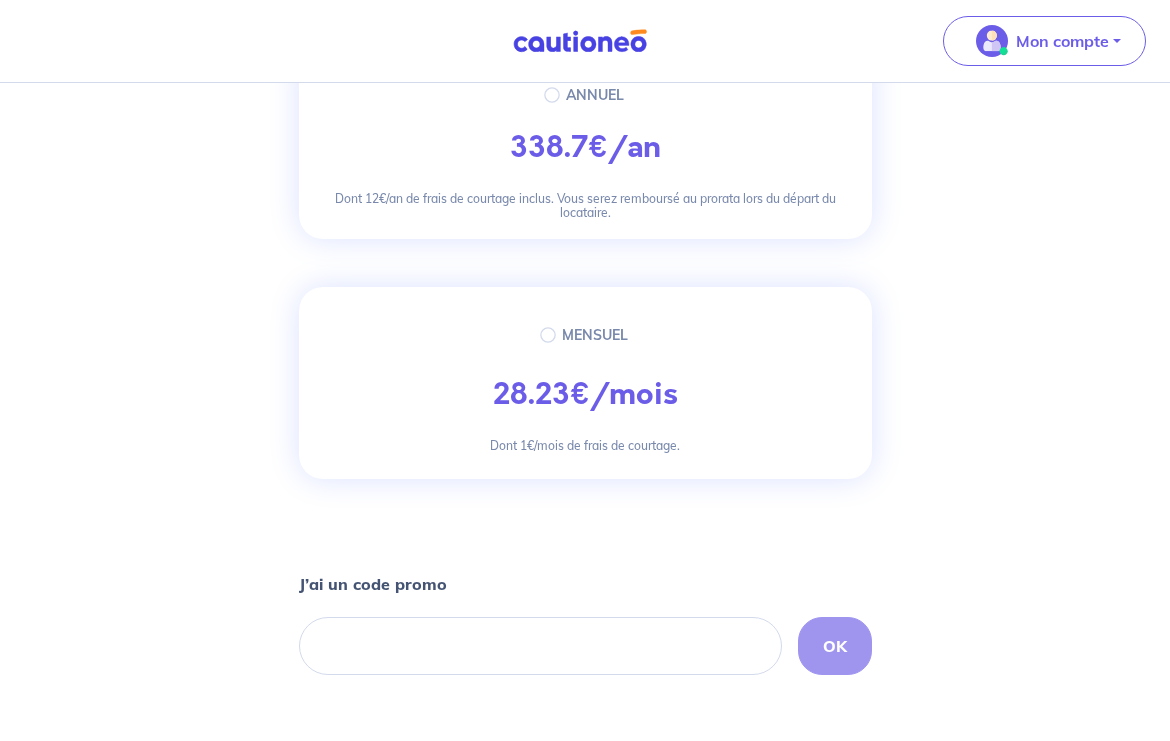 click on "MENSUEL" at bounding box center (548, 335) 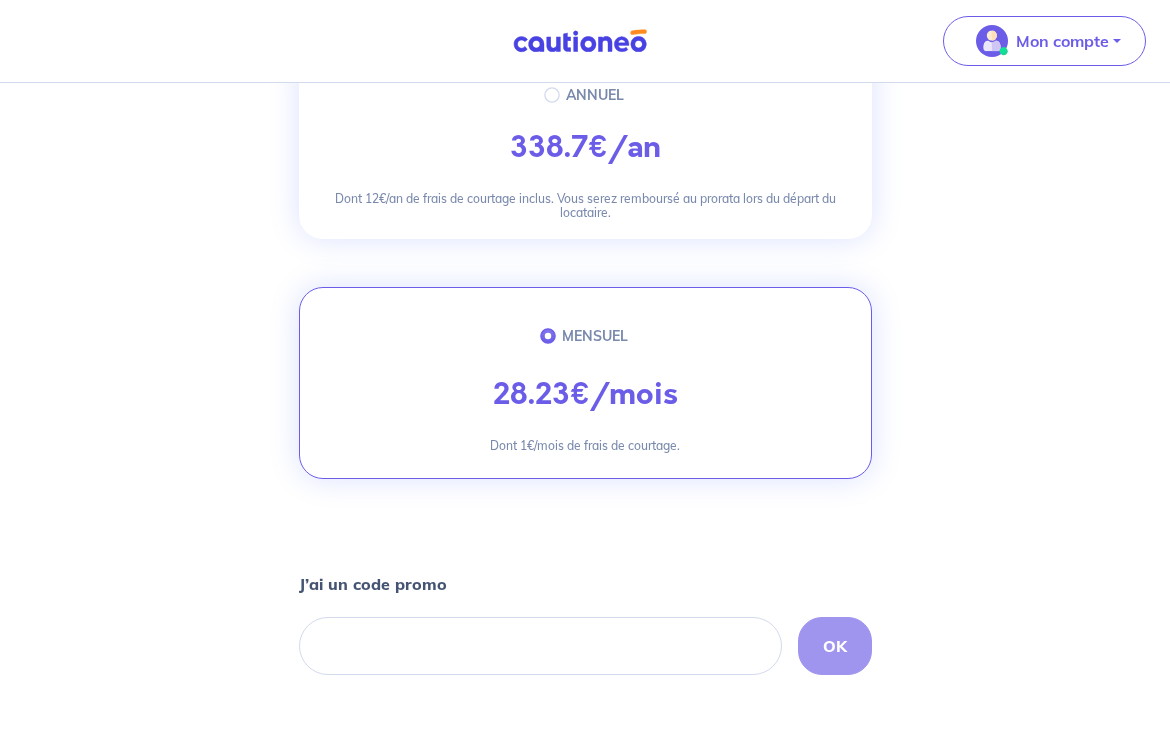 click on "OK" at bounding box center (585, 646) 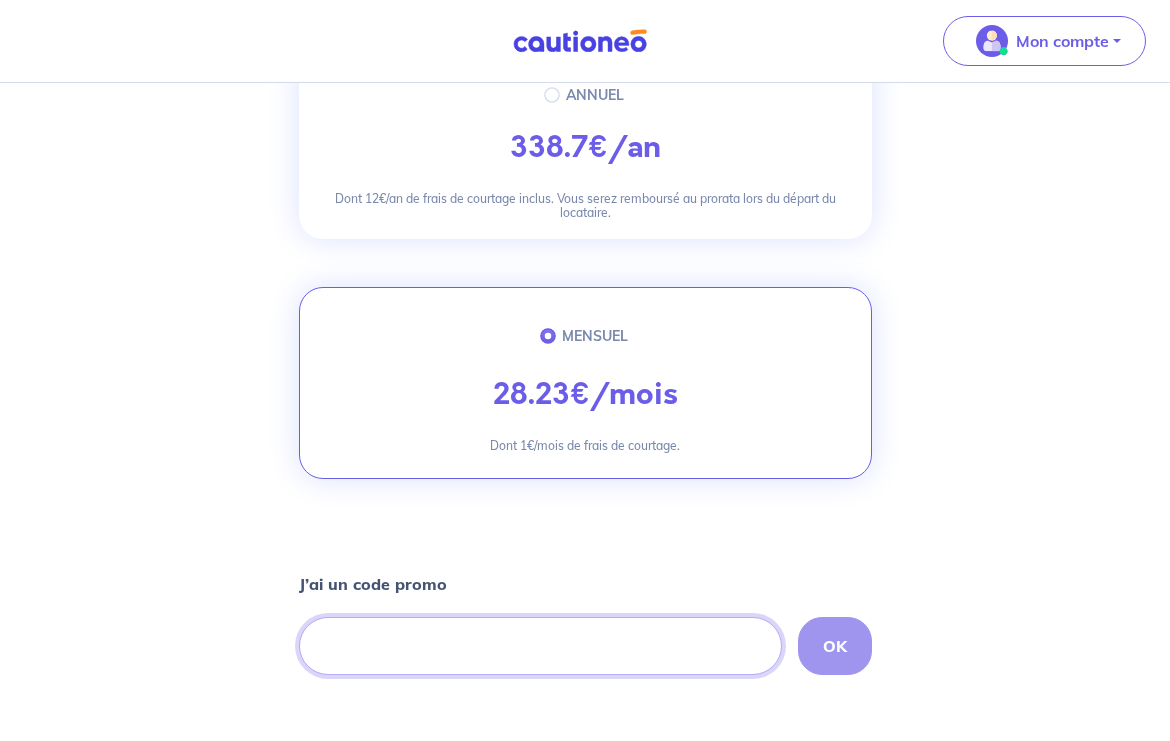click at bounding box center (540, 646) 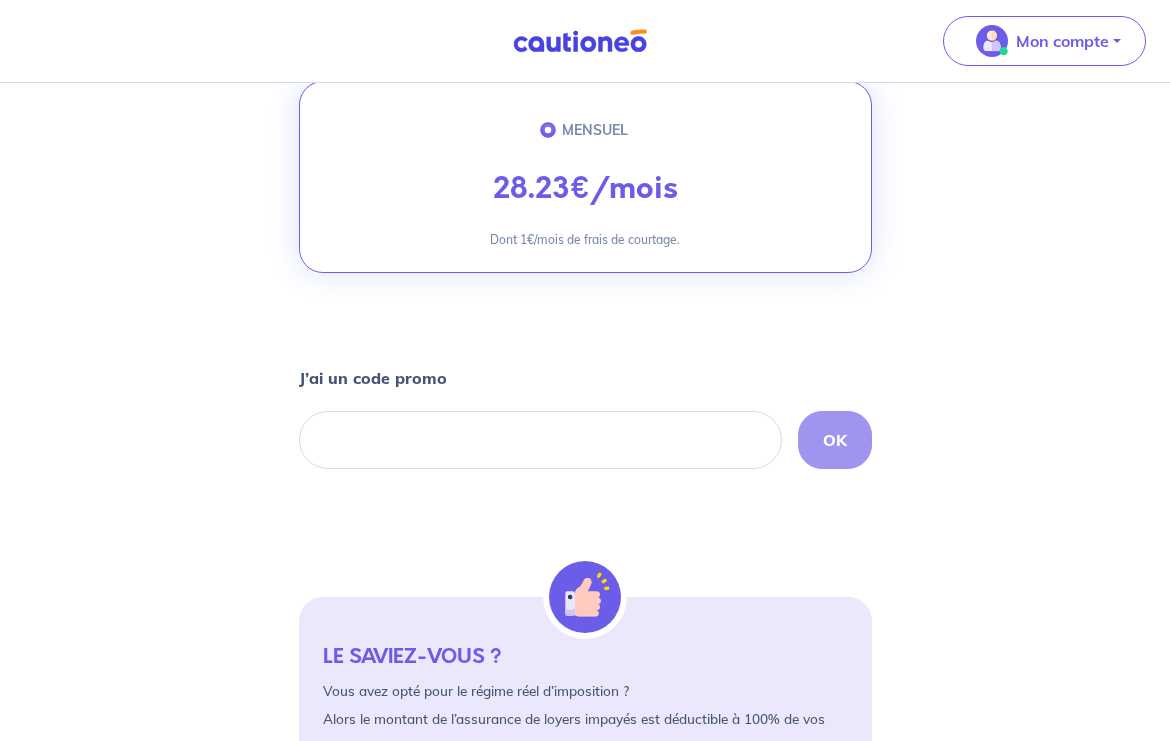 scroll, scrollTop: 596, scrollLeft: 0, axis: vertical 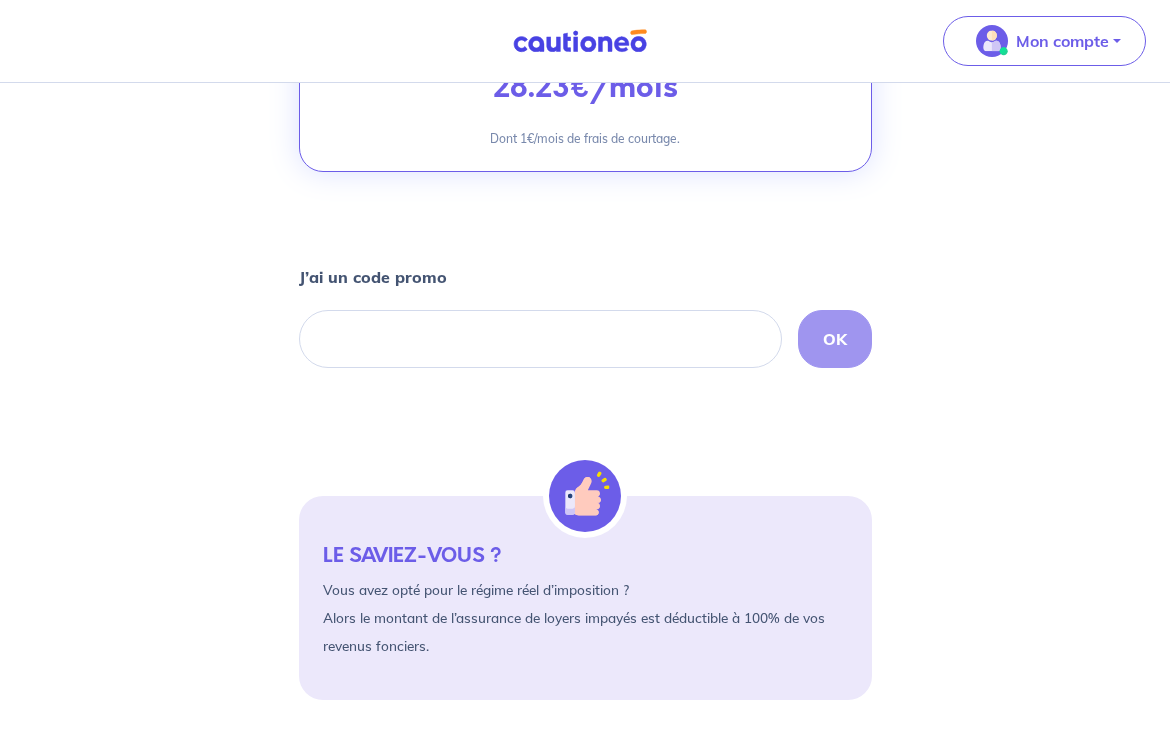 click on "OK" at bounding box center [585, 339] 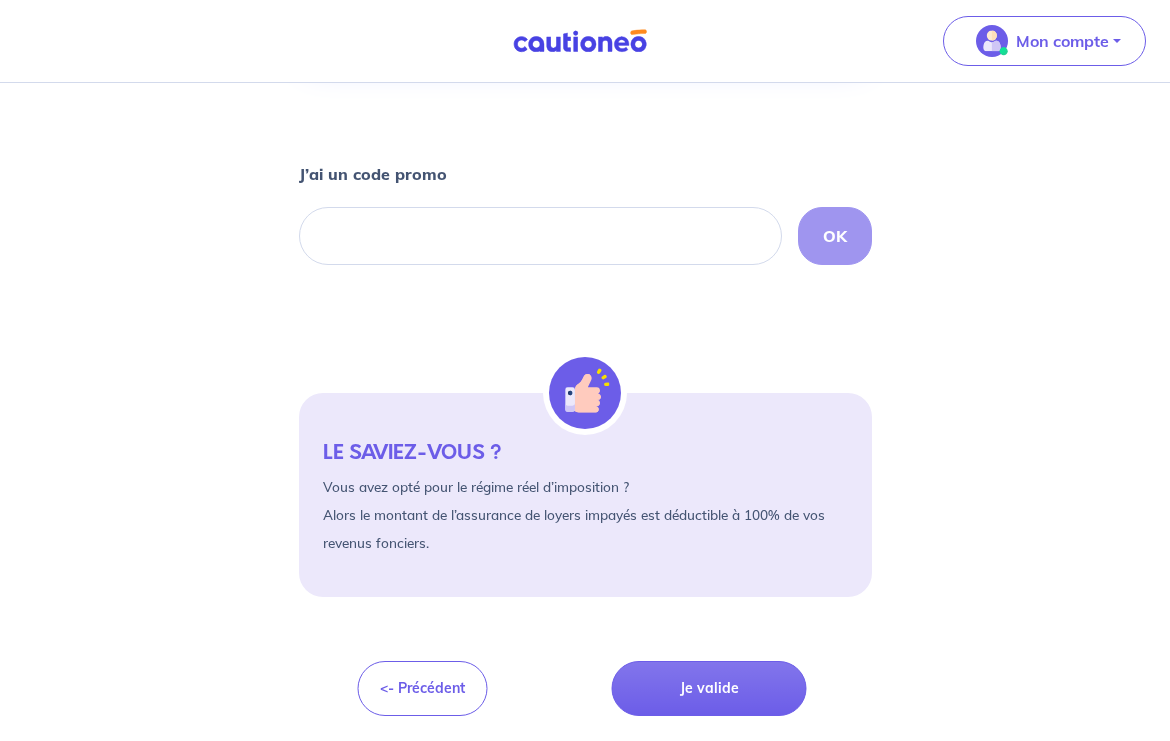 scroll, scrollTop: 699, scrollLeft: 0, axis: vertical 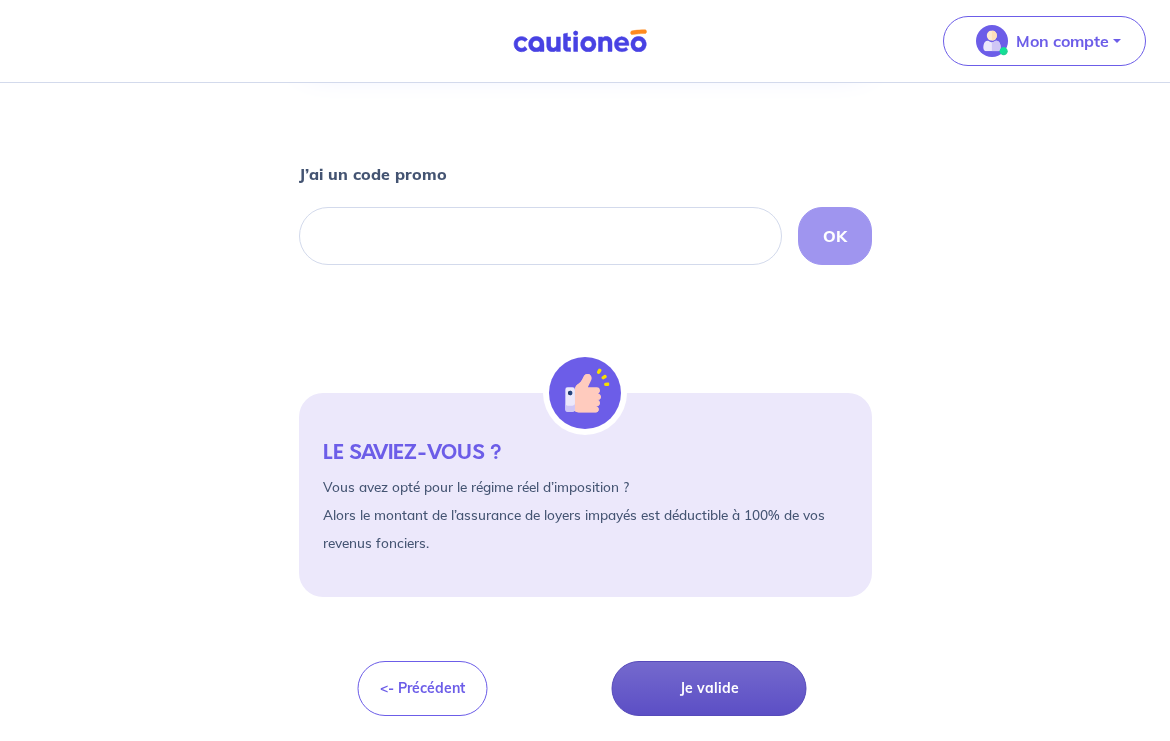 click on "Je valide" at bounding box center (709, 688) 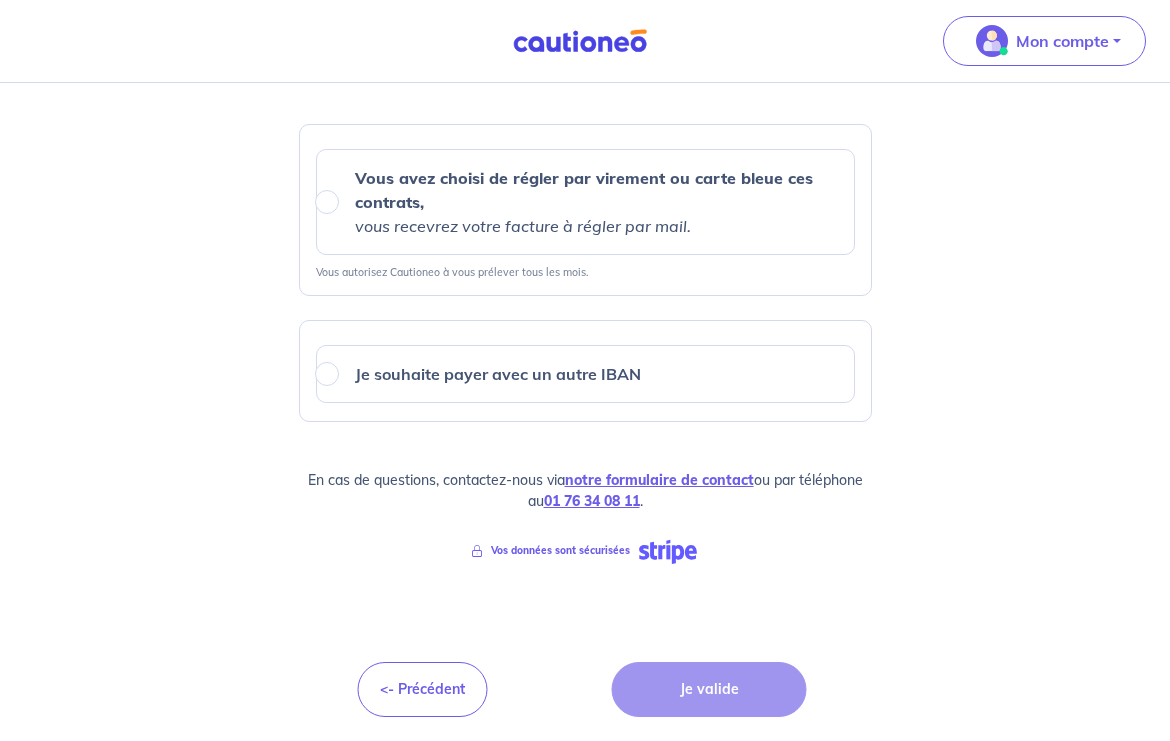 scroll, scrollTop: 437, scrollLeft: 0, axis: vertical 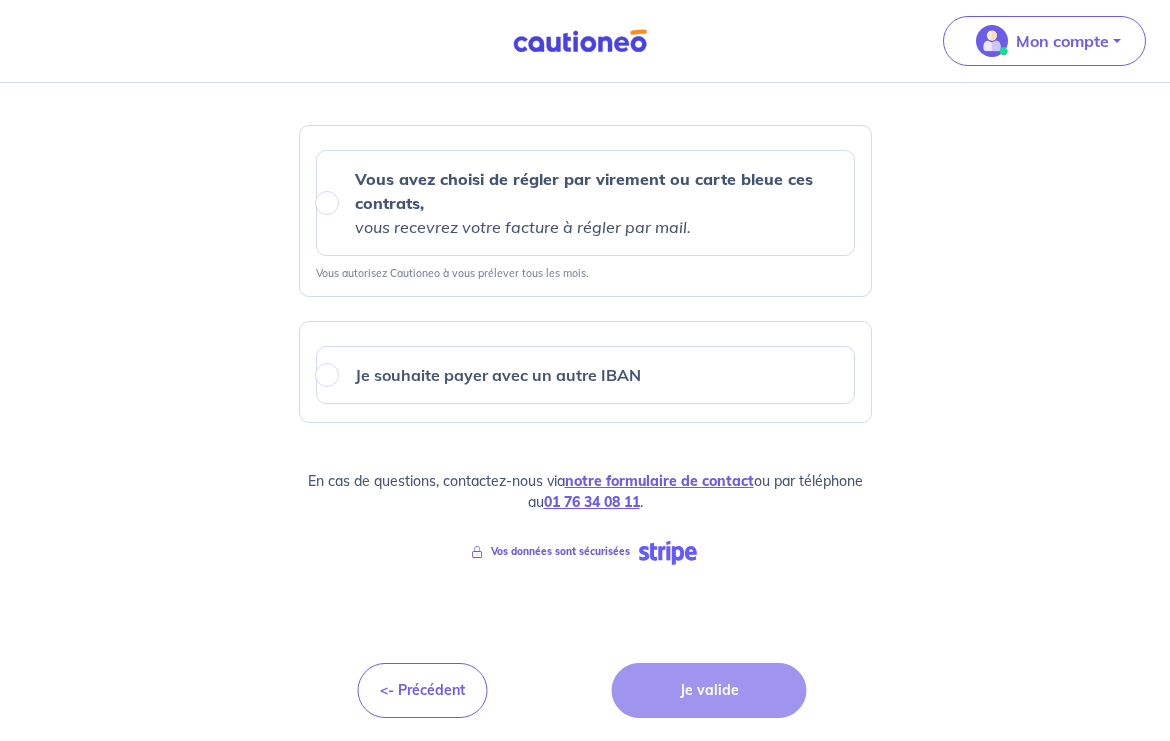 click on "Mise en place de votre prélèvement par IBAN Vous avez déjà transmis votre empreinte bancaire pour l'analyse de votre dossier.
Elle ne servira qu'au cas où vous ne mettez pas de contrat en place.
Pour la mise en place de votre contrat, nous avons besoin de votre IBAN : Vous avez choisi de régler par virement ou carte bleue ces contrats,
vous recevrez votre facture à régler par mail. Vous autorisez Cautioneo à vous prélever tous les mois. Je souhaite payer avec un autre IBAN En cas de questions, contactez-nous via  notre formulaire de contact  ou par téléphone au  01 76 34 08 11 . Vos données sont sécurisées <- Précédent Je valide" at bounding box center (585, 194) 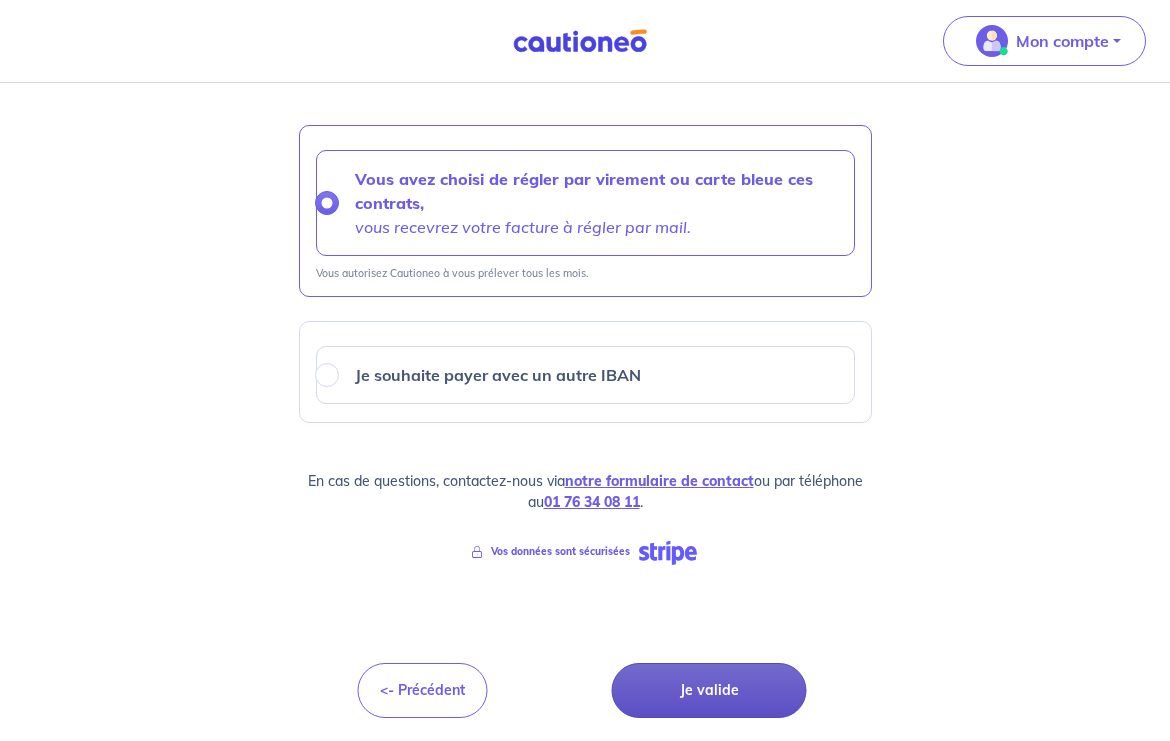 click on "Je valide" at bounding box center (709, 690) 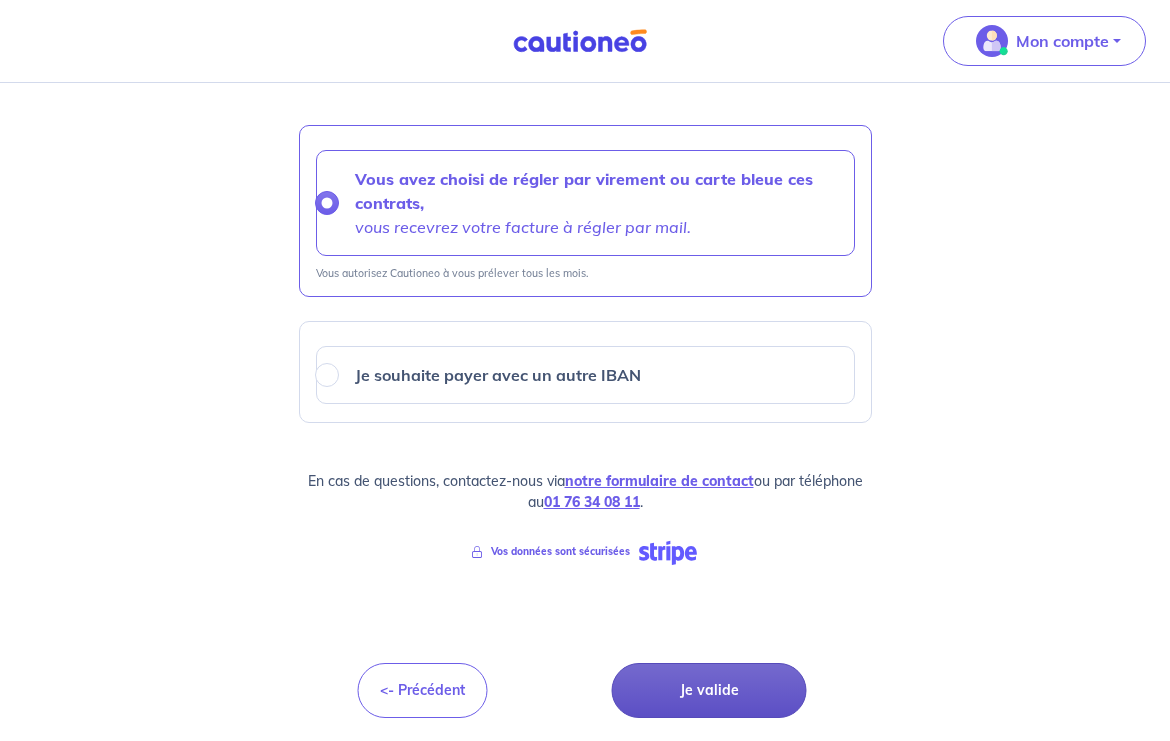 scroll, scrollTop: 0, scrollLeft: 0, axis: both 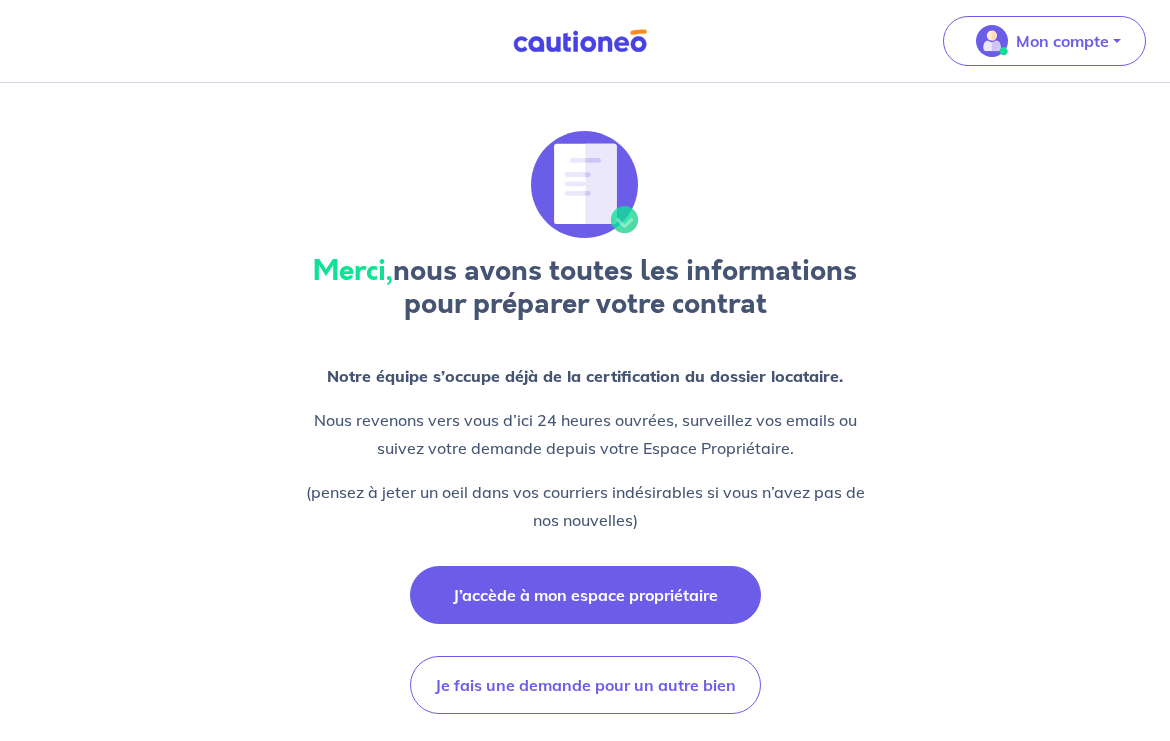 click on "J’accède à mon espace propriétaire" at bounding box center [585, 595] 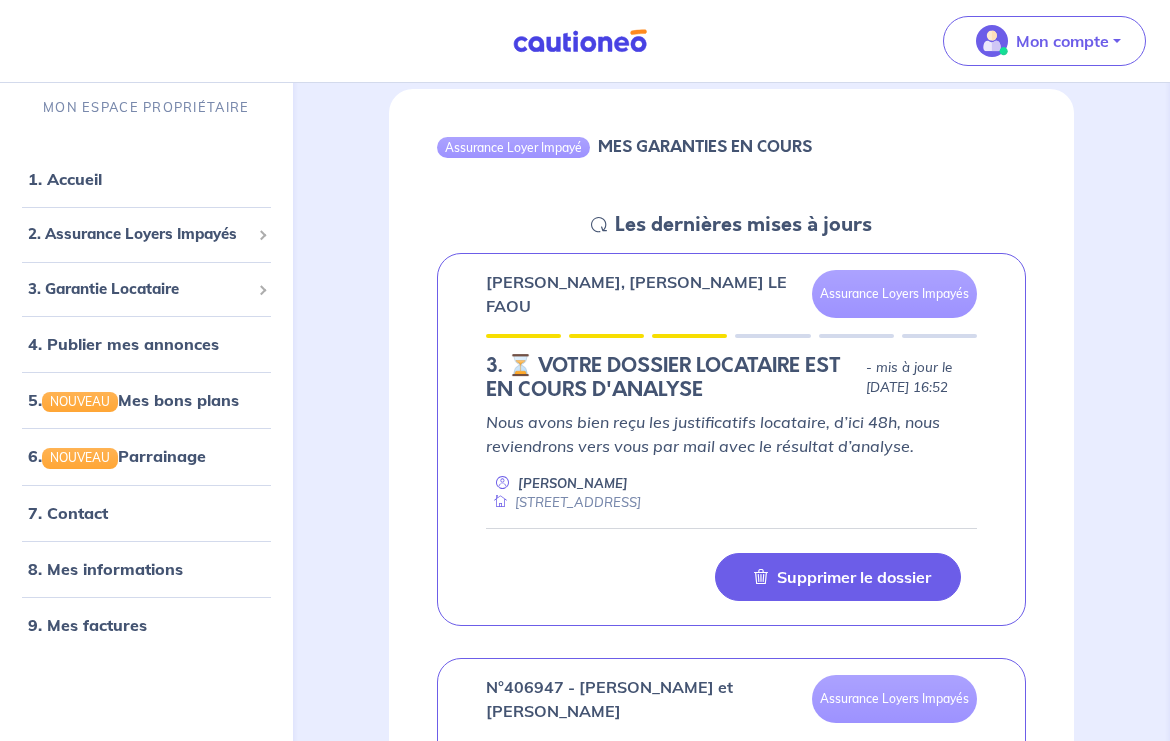 scroll, scrollTop: 237, scrollLeft: 0, axis: vertical 